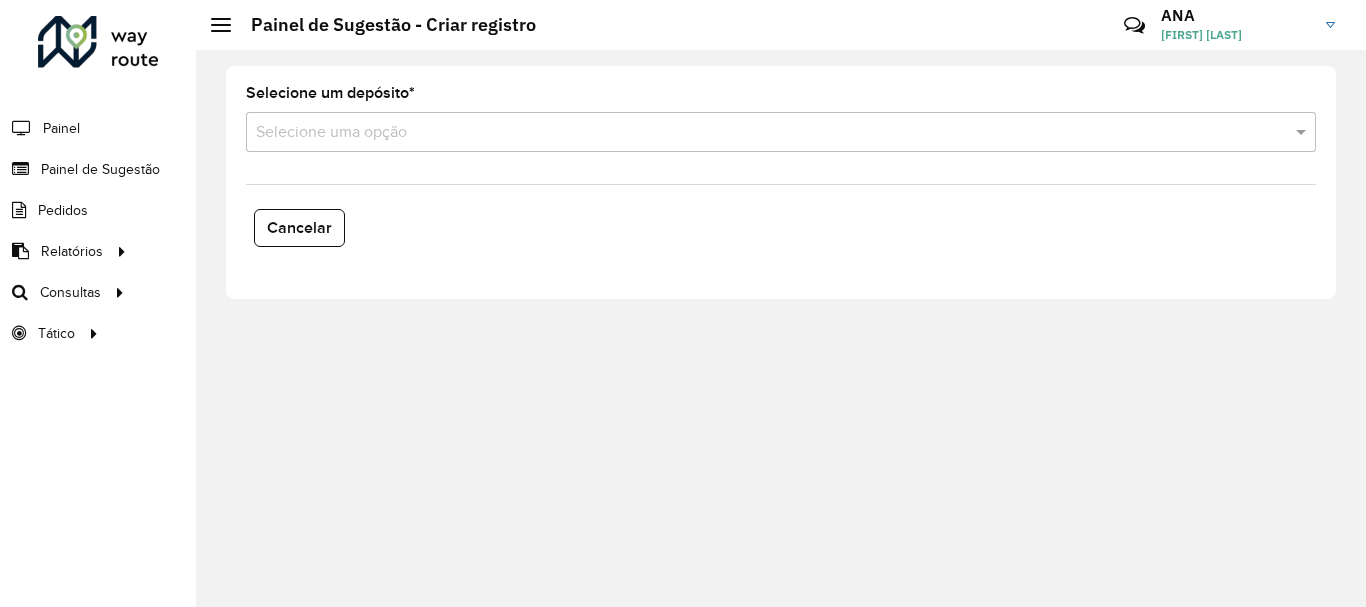 scroll, scrollTop: 0, scrollLeft: 0, axis: both 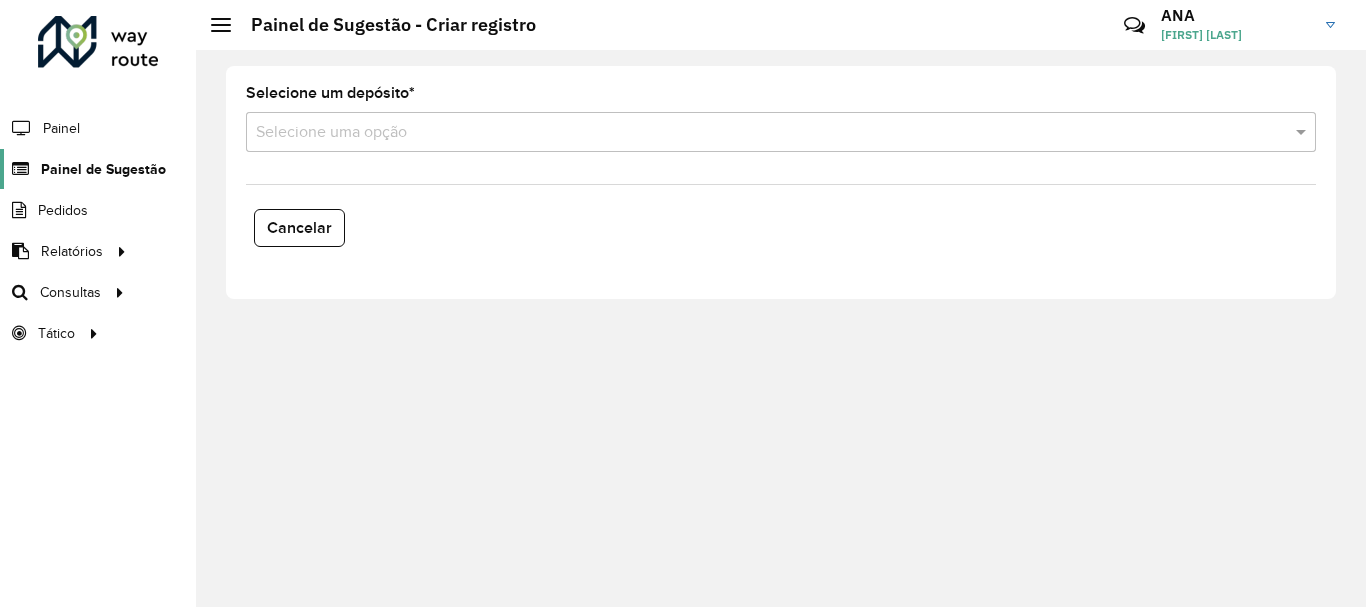 click on "Painel de Sugestão" 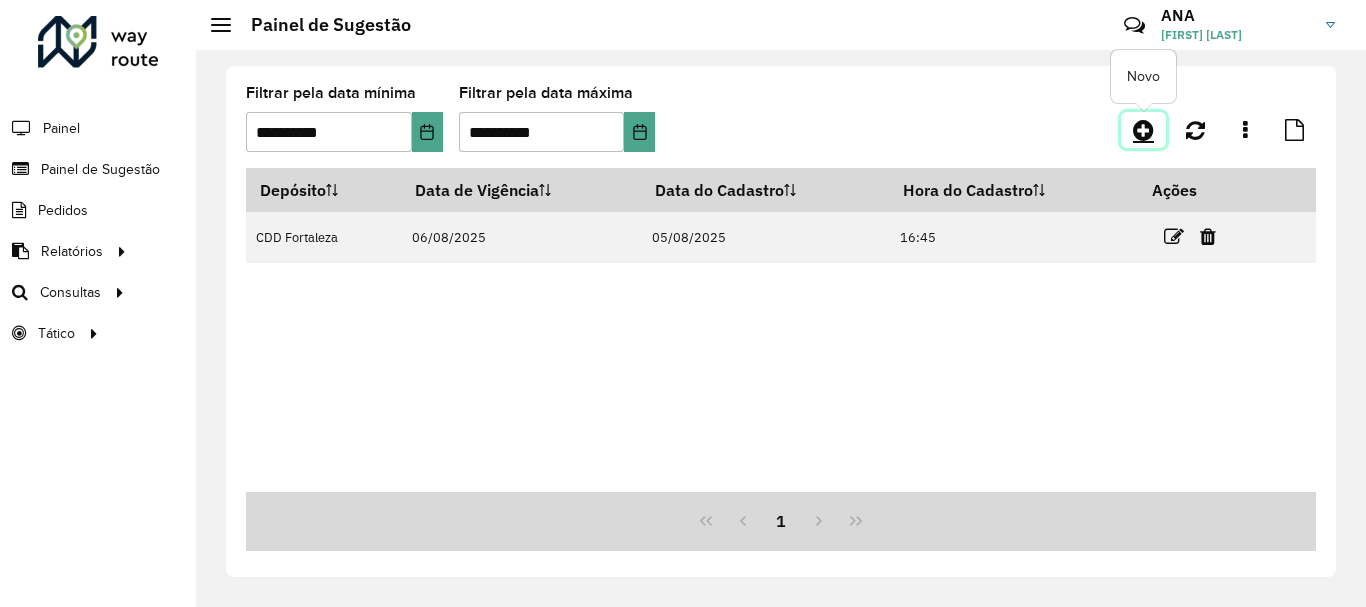 click 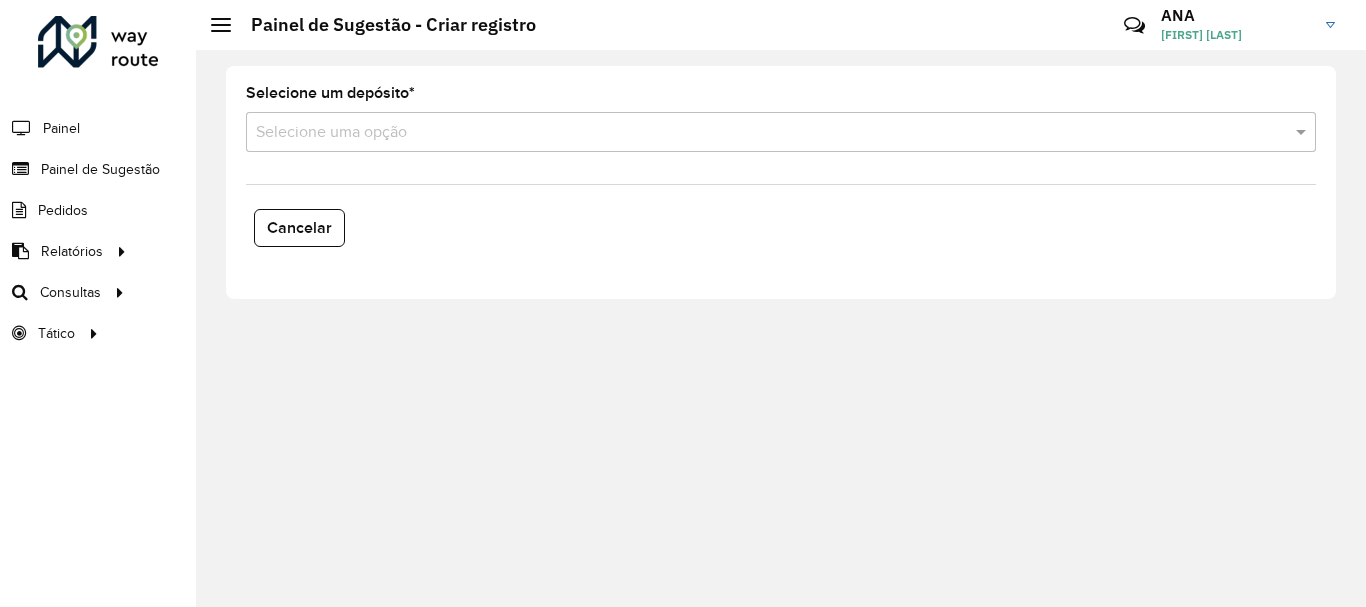 click at bounding box center [761, 133] 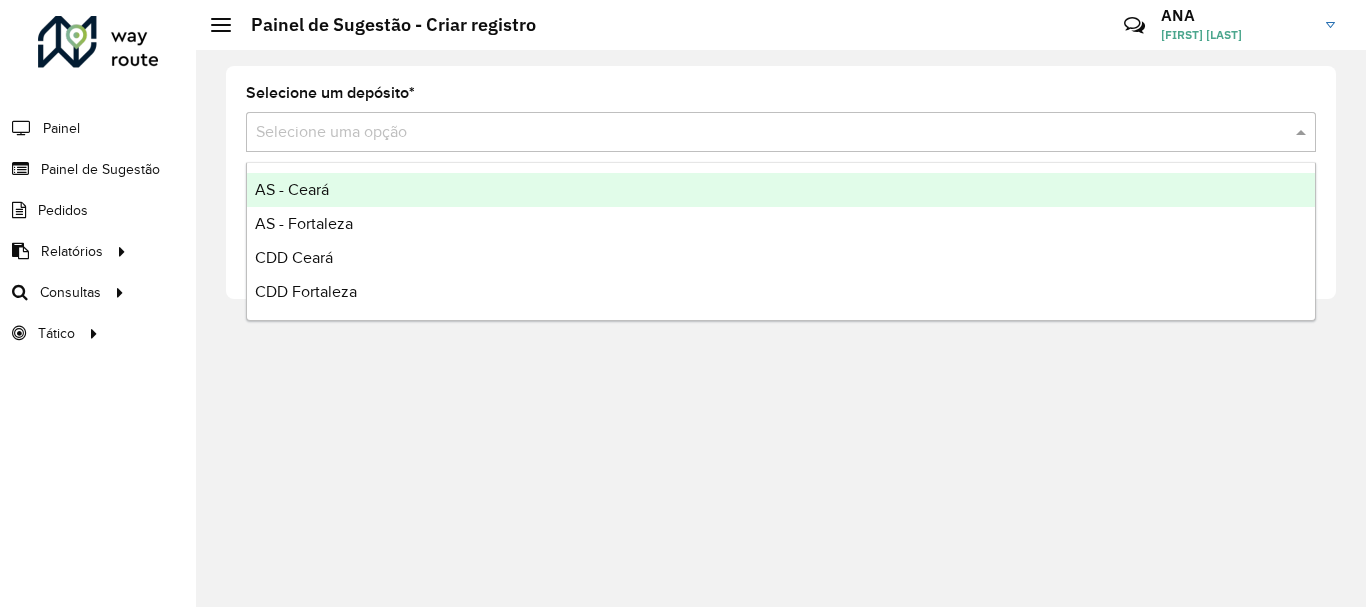 click on "AS - Ceará" at bounding box center [292, 189] 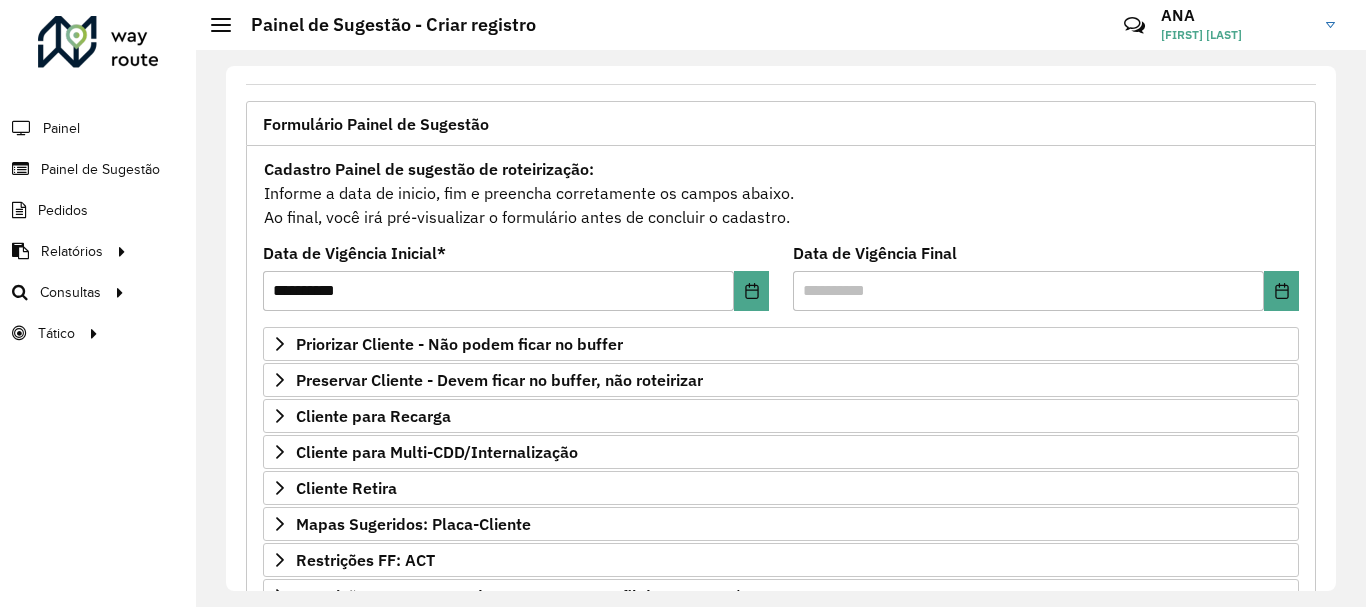 scroll, scrollTop: 200, scrollLeft: 0, axis: vertical 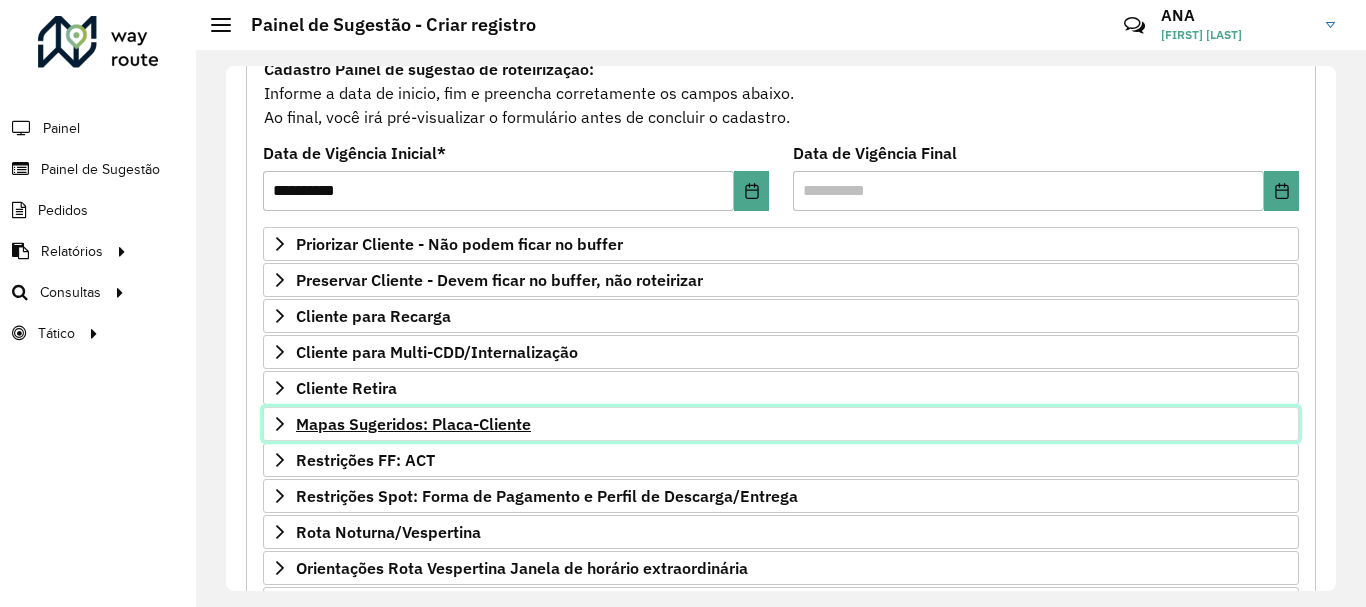 click on "Mapas Sugeridos: Placa-Cliente" at bounding box center [413, 424] 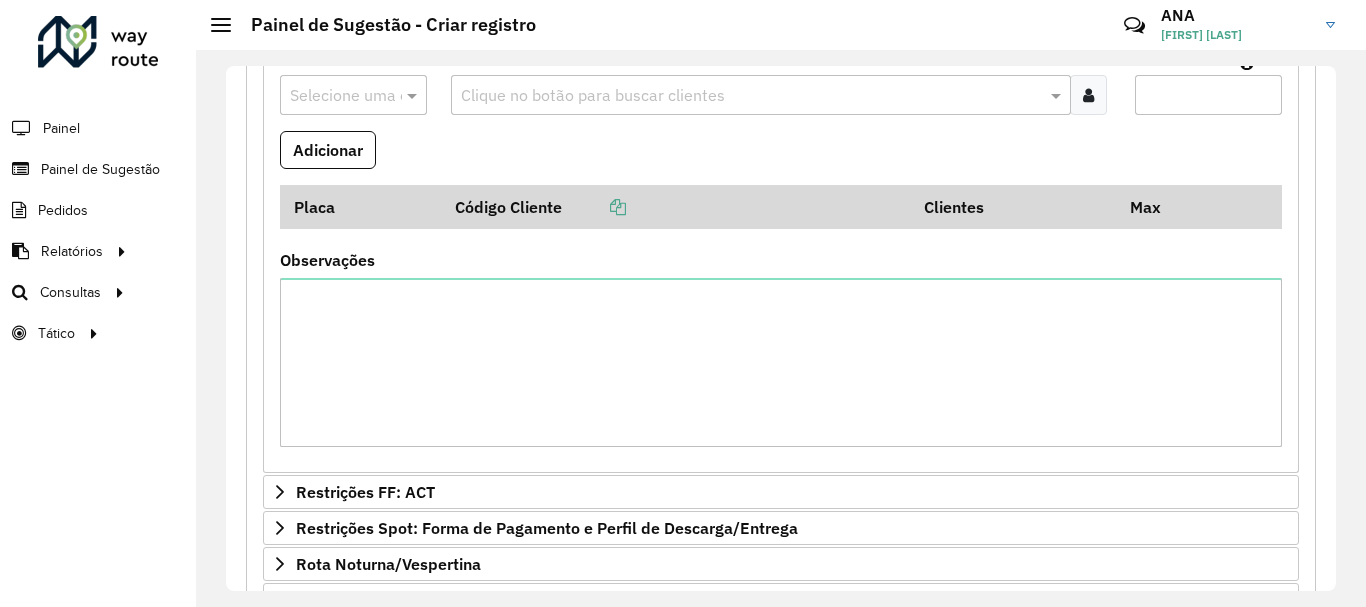 scroll, scrollTop: 500, scrollLeft: 0, axis: vertical 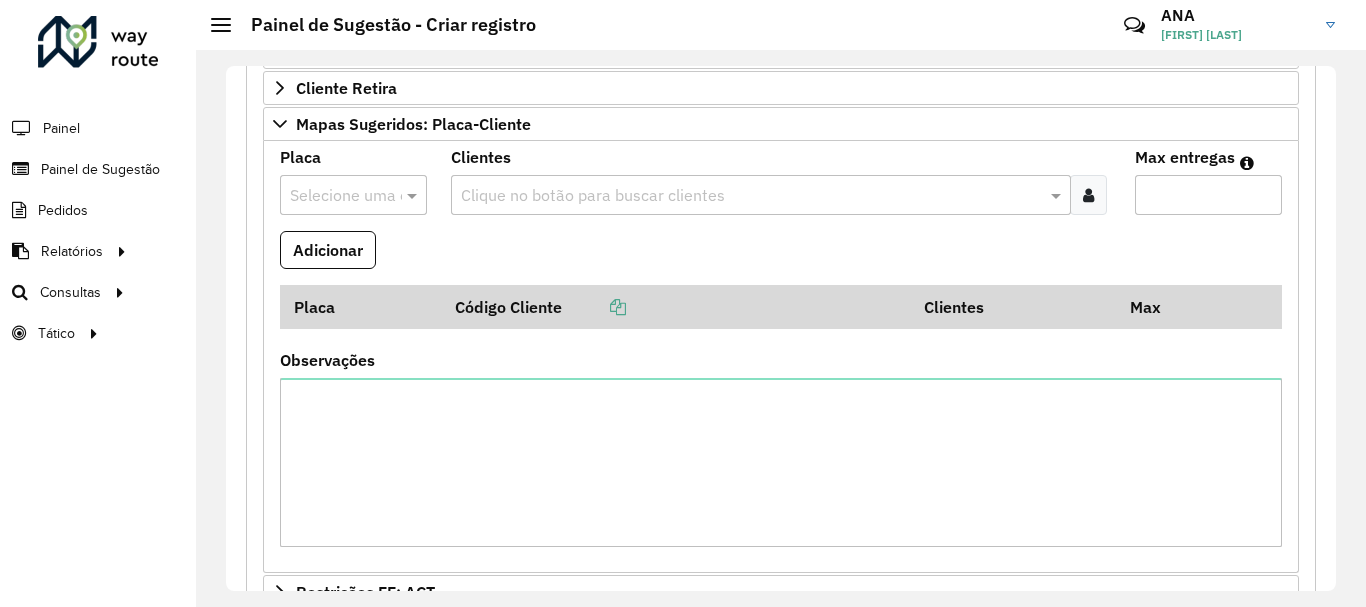 click at bounding box center [333, 196] 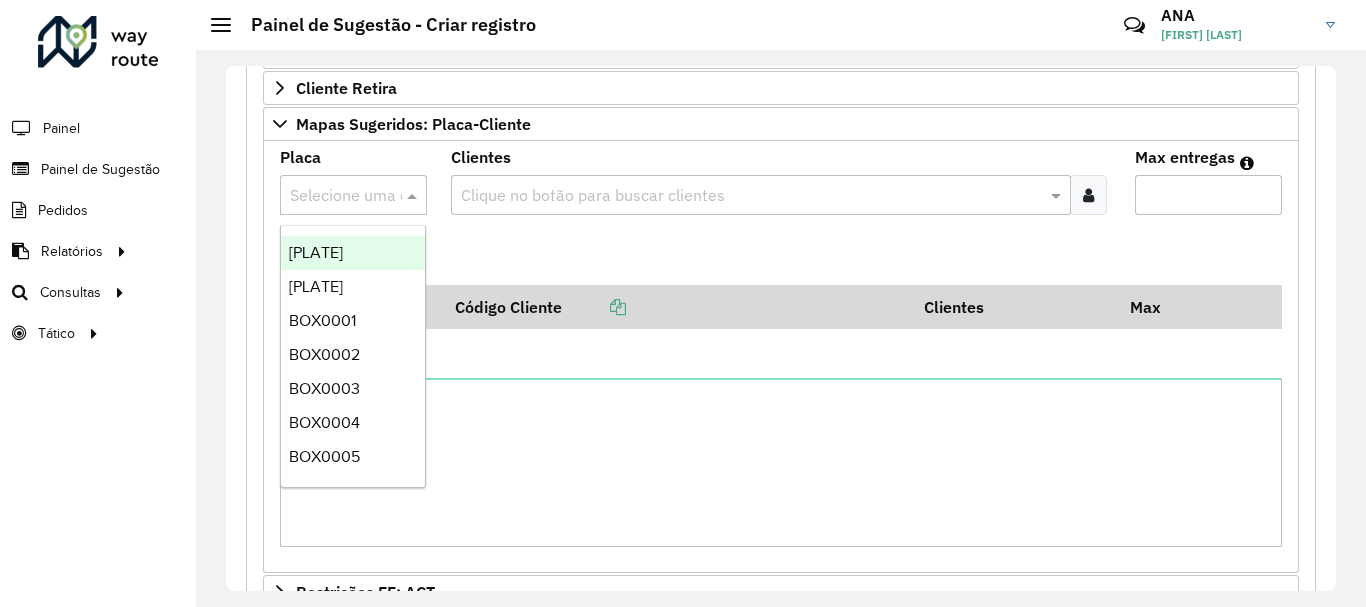 paste on "*******" 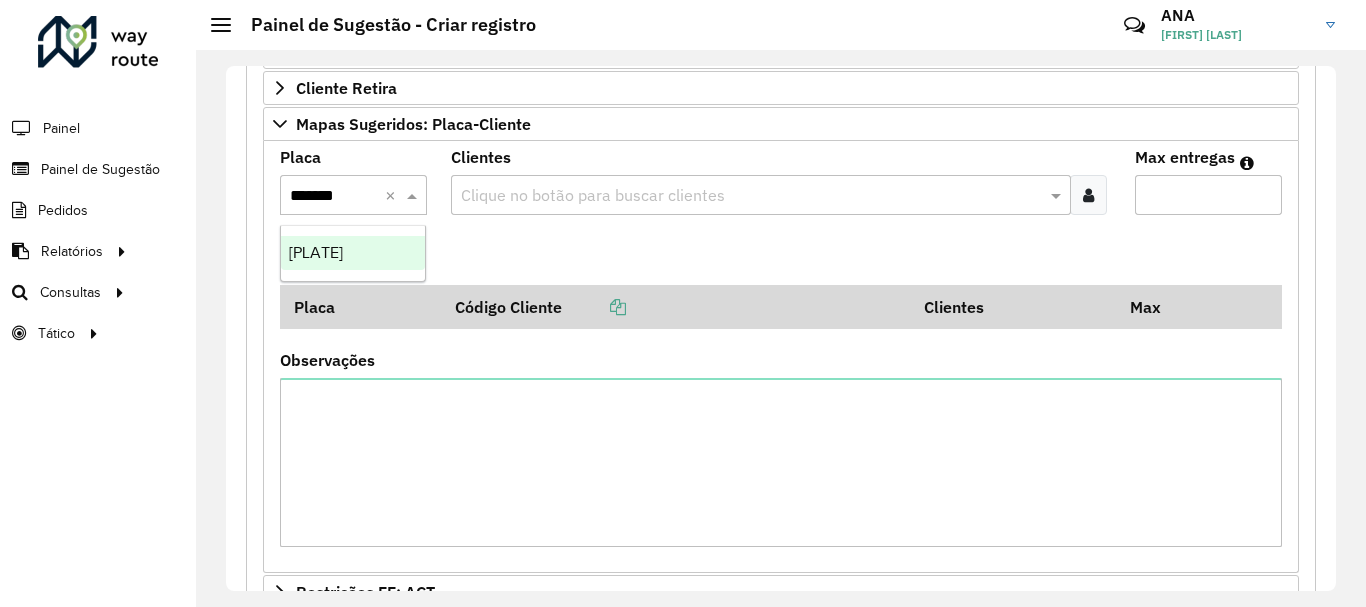 click on "[PLATE]" at bounding box center (353, 253) 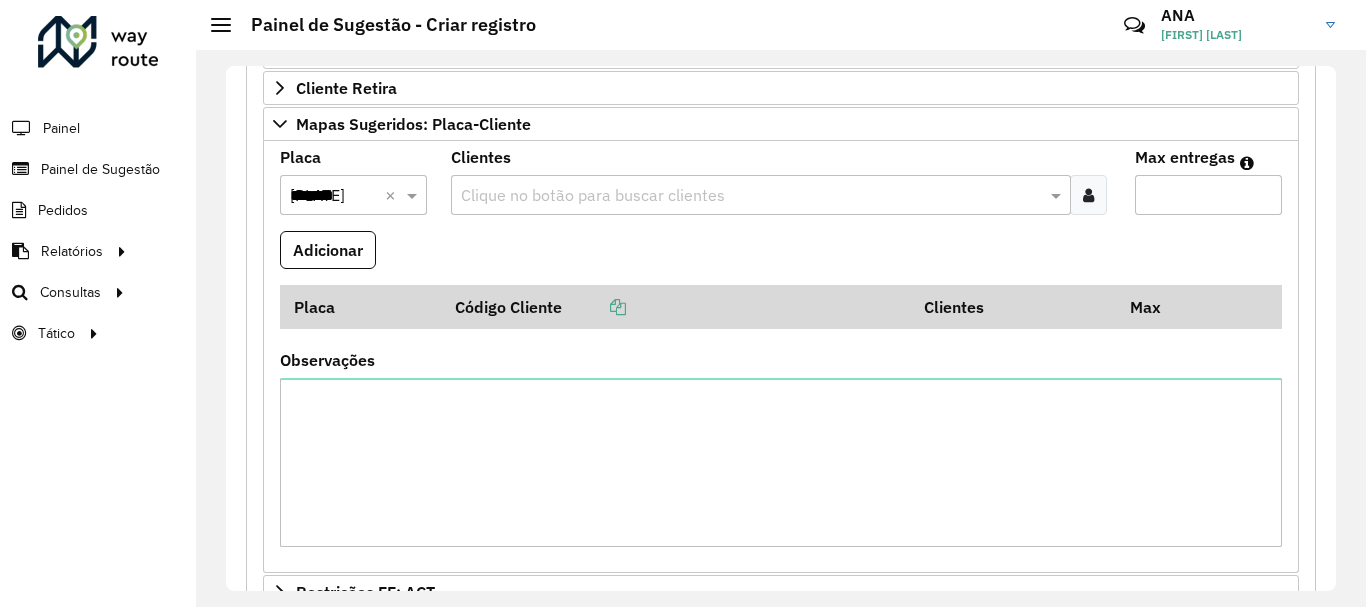 type 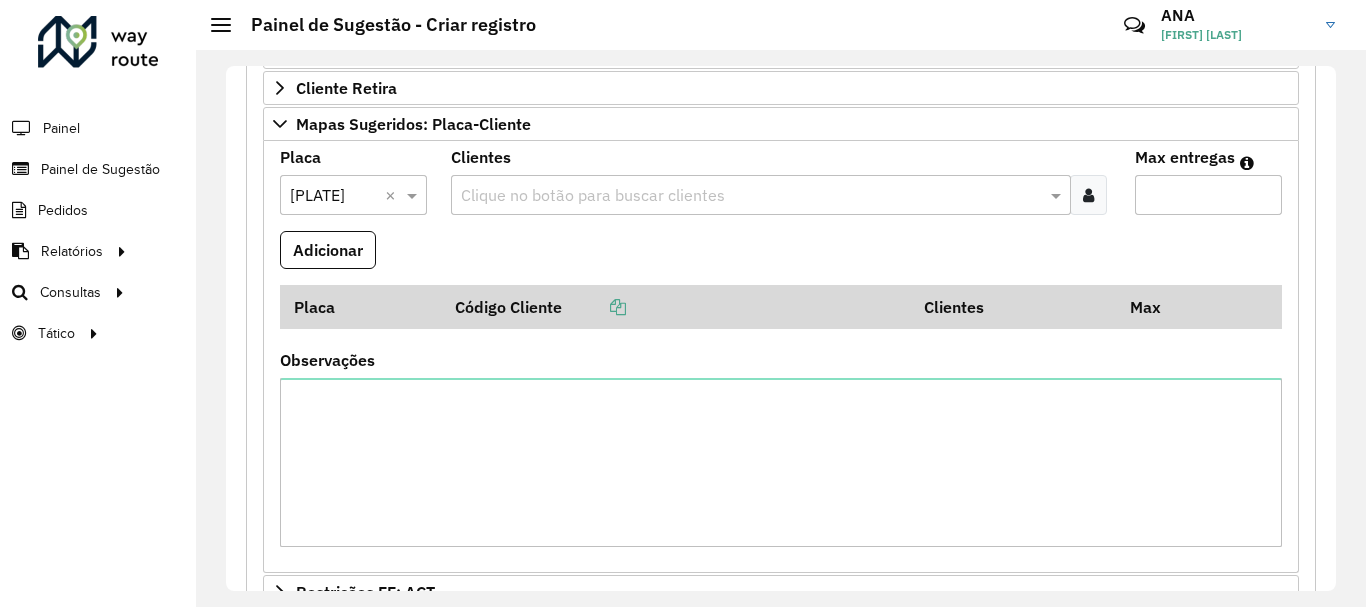 click at bounding box center (751, 196) 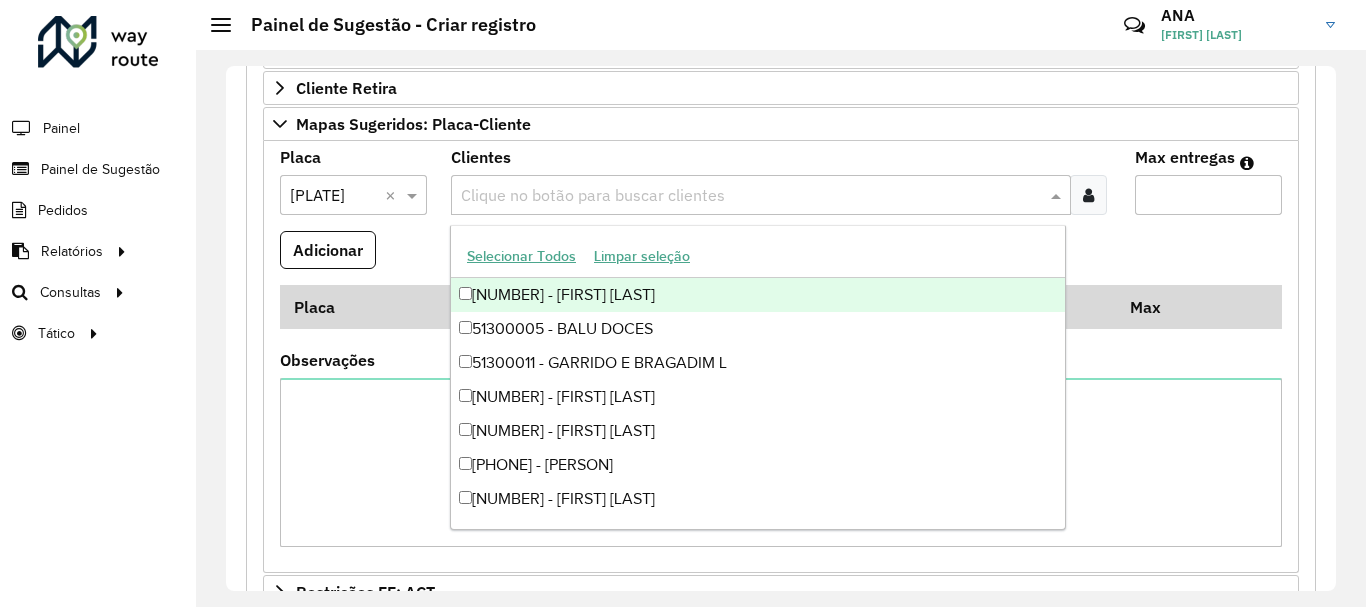 paste on "*****" 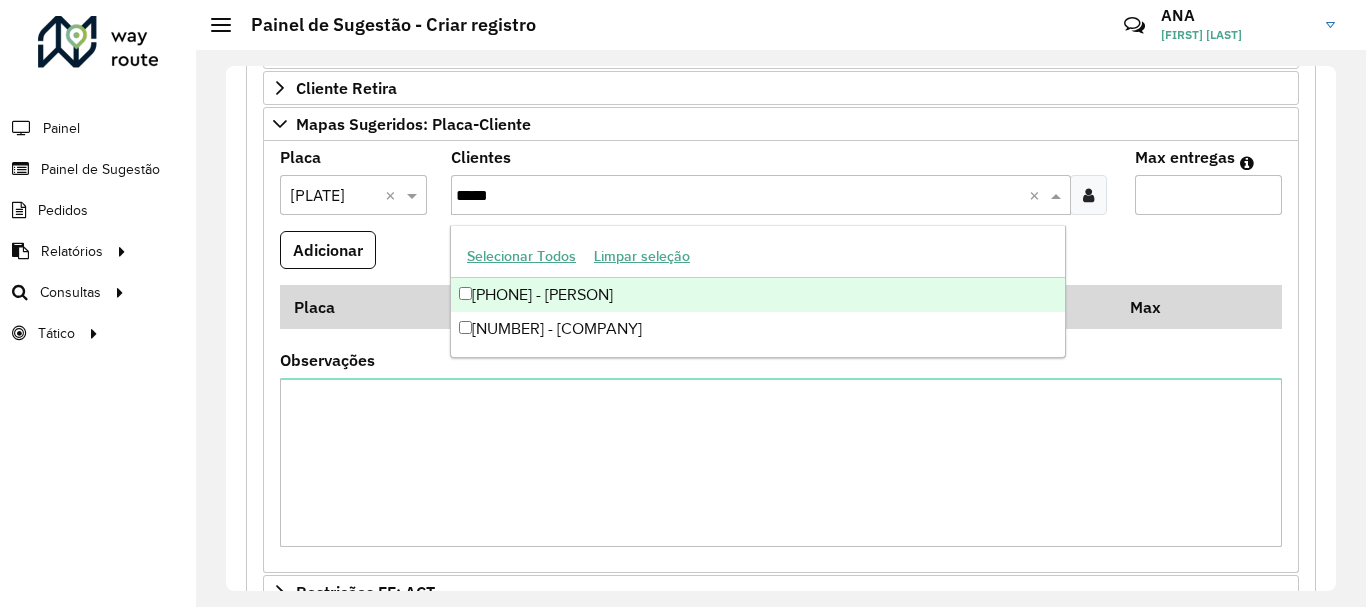 type on "*****" 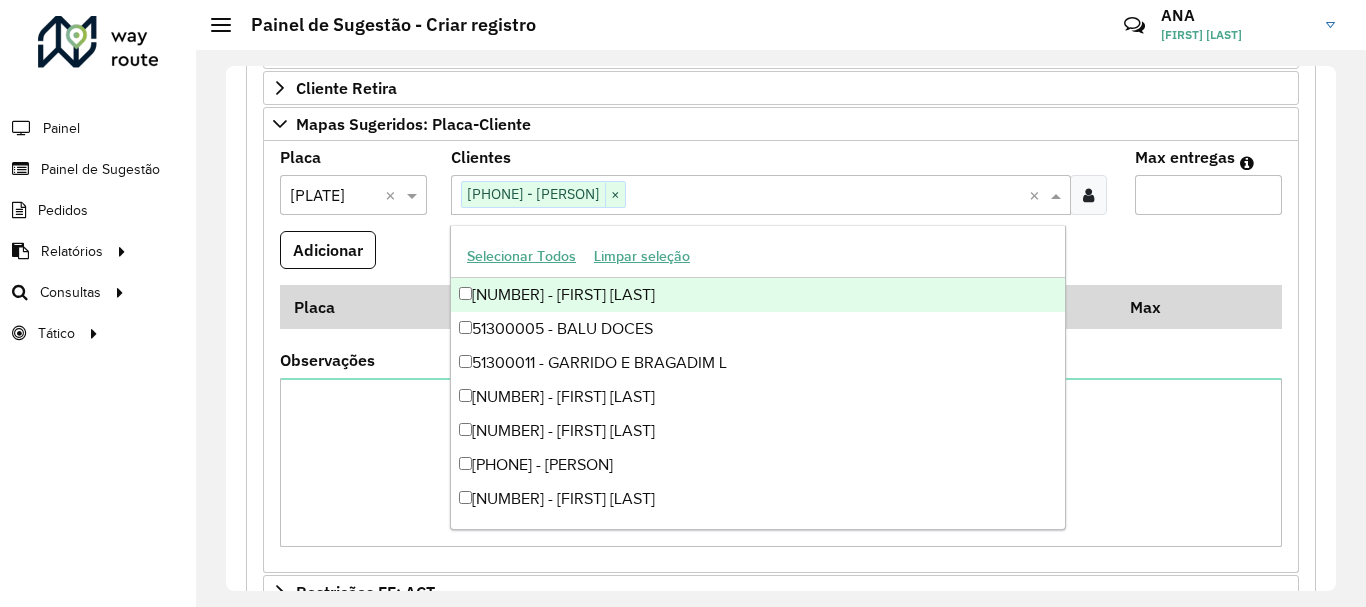 click on "Max entregas" at bounding box center (1208, 195) 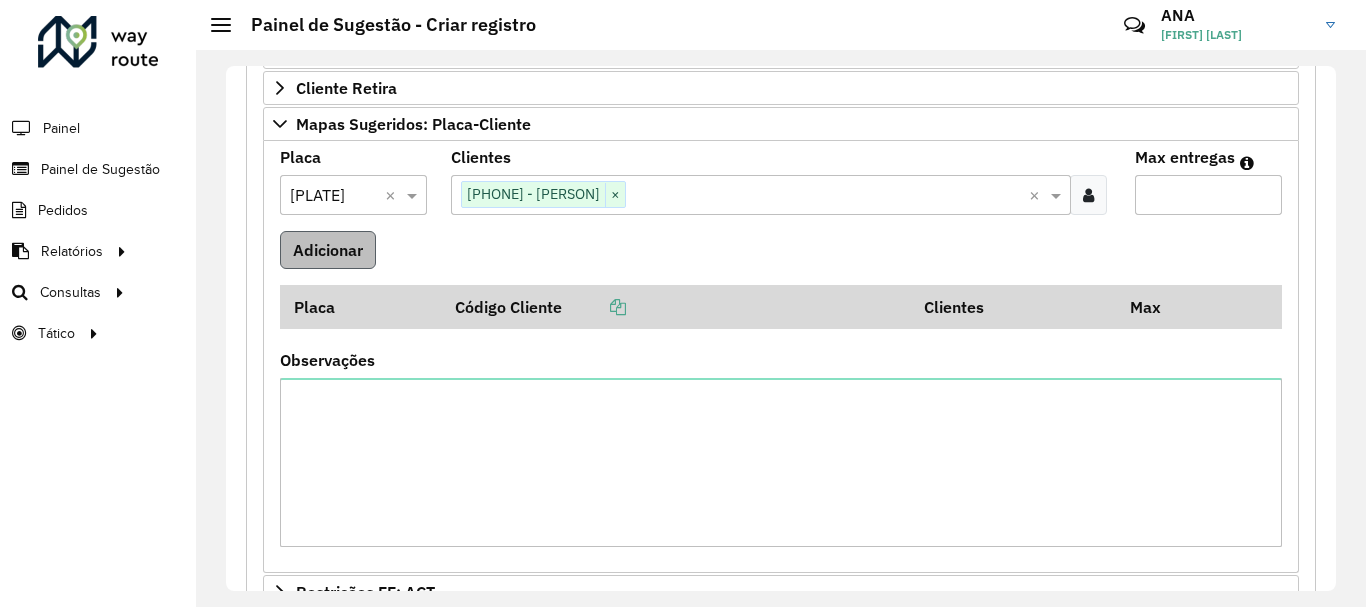 type on "*" 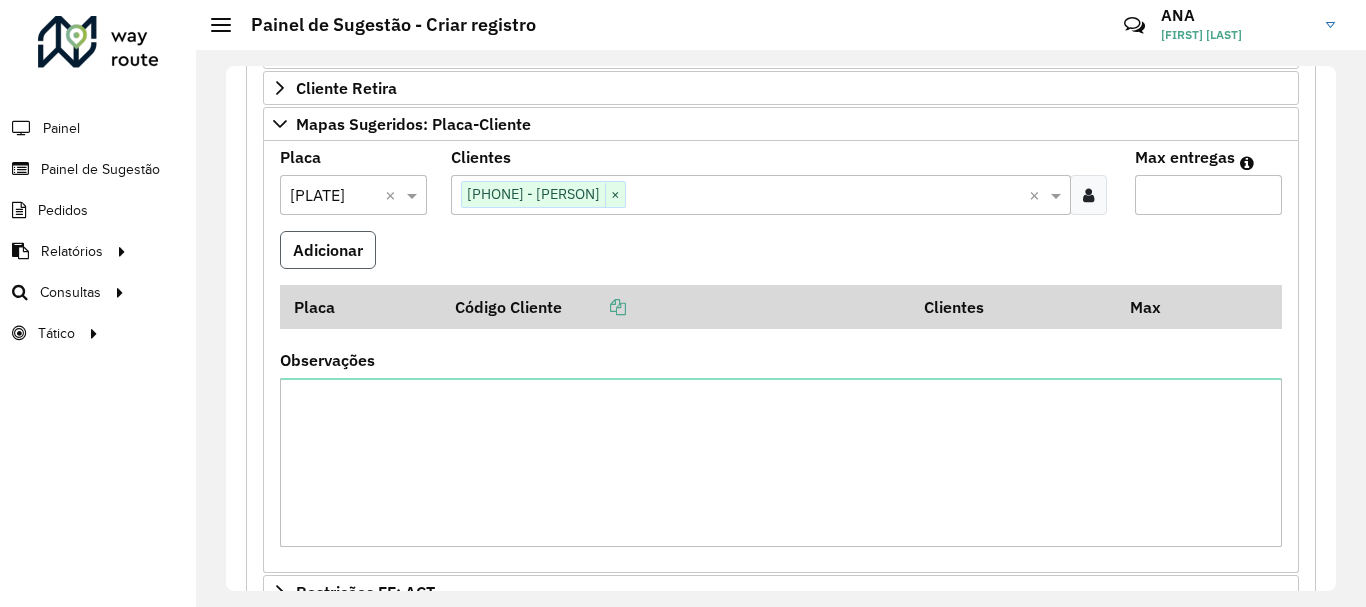 click on "Adicionar" at bounding box center [328, 250] 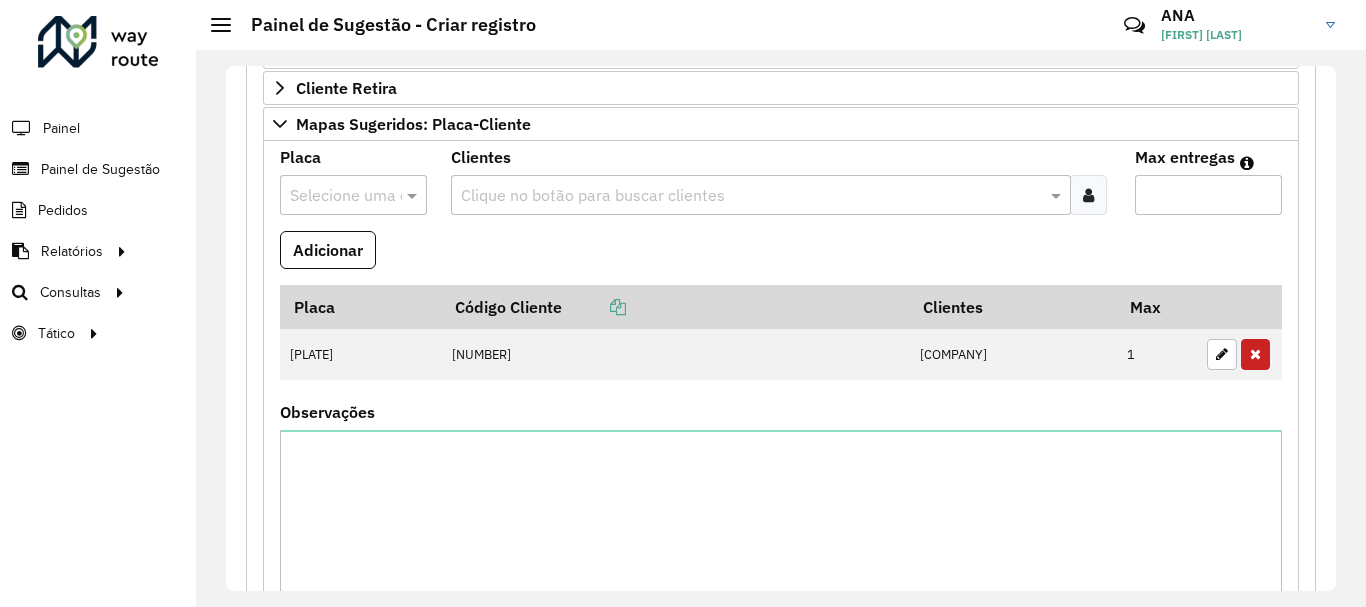 click at bounding box center [353, 195] 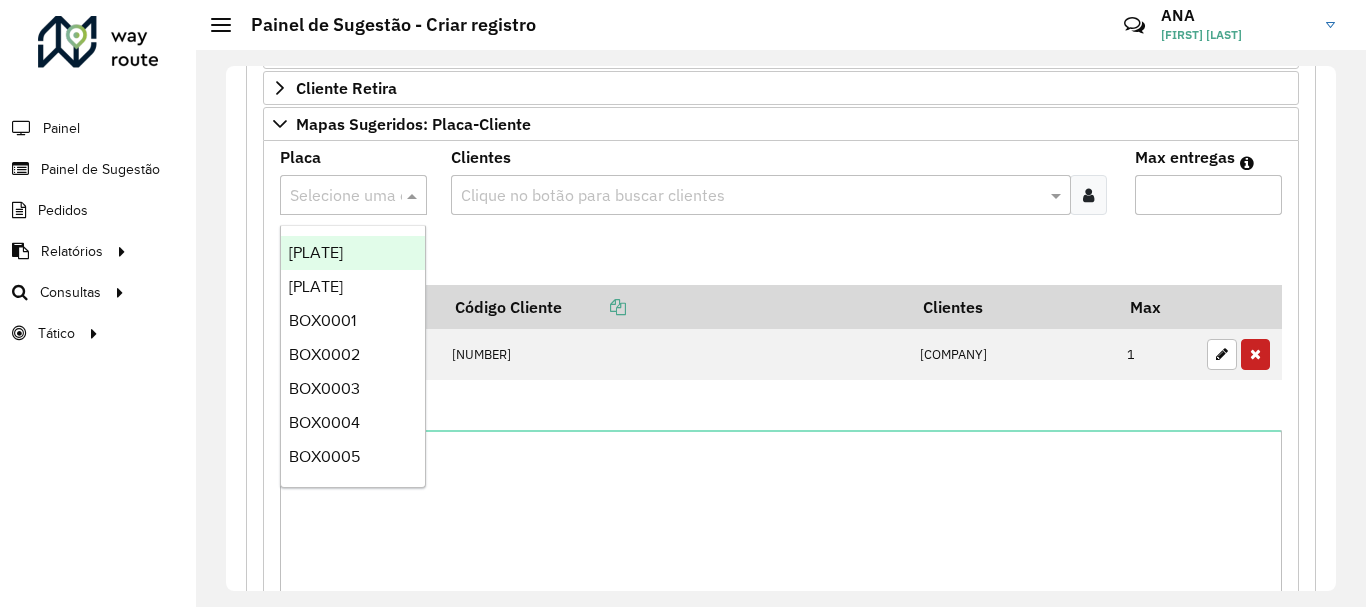 paste on "*******" 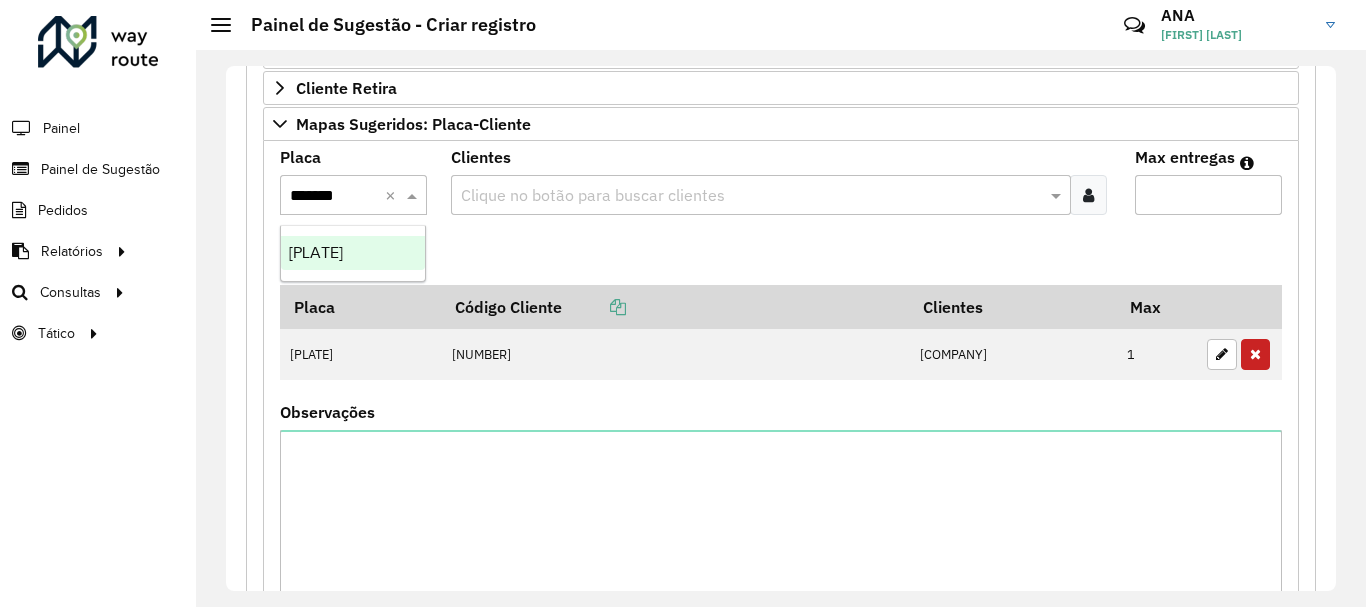 click on "[PLATE]" at bounding box center [316, 252] 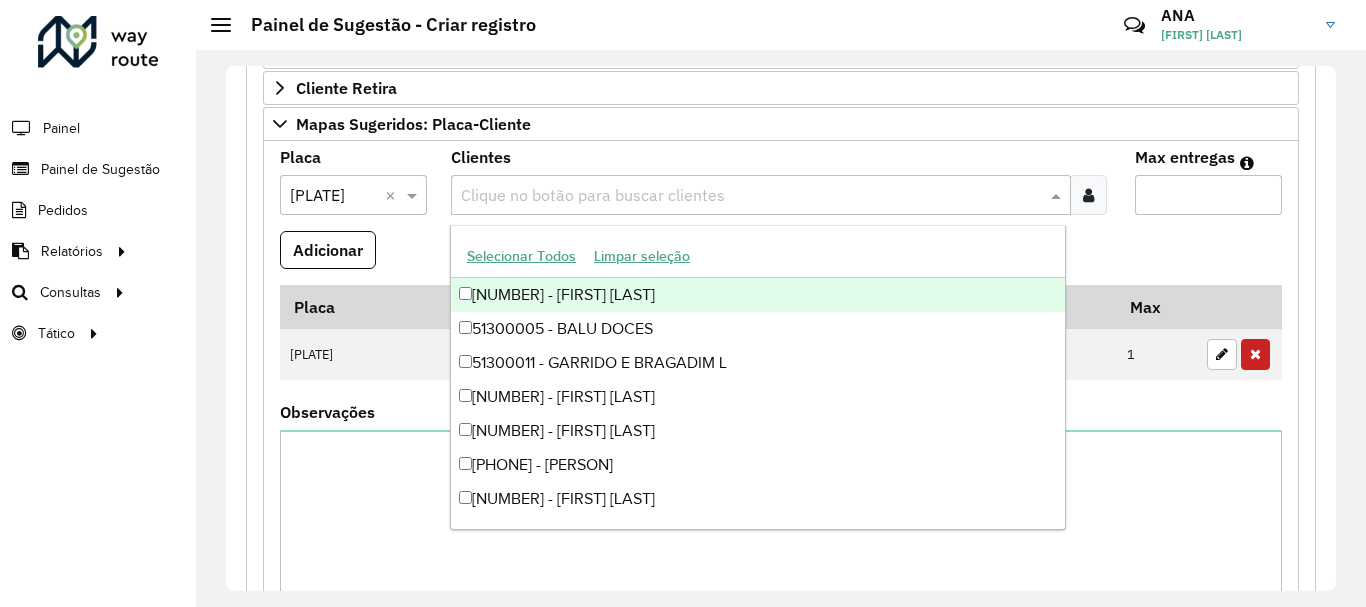 click on "Clique no botão para buscar clientes" at bounding box center [761, 195] 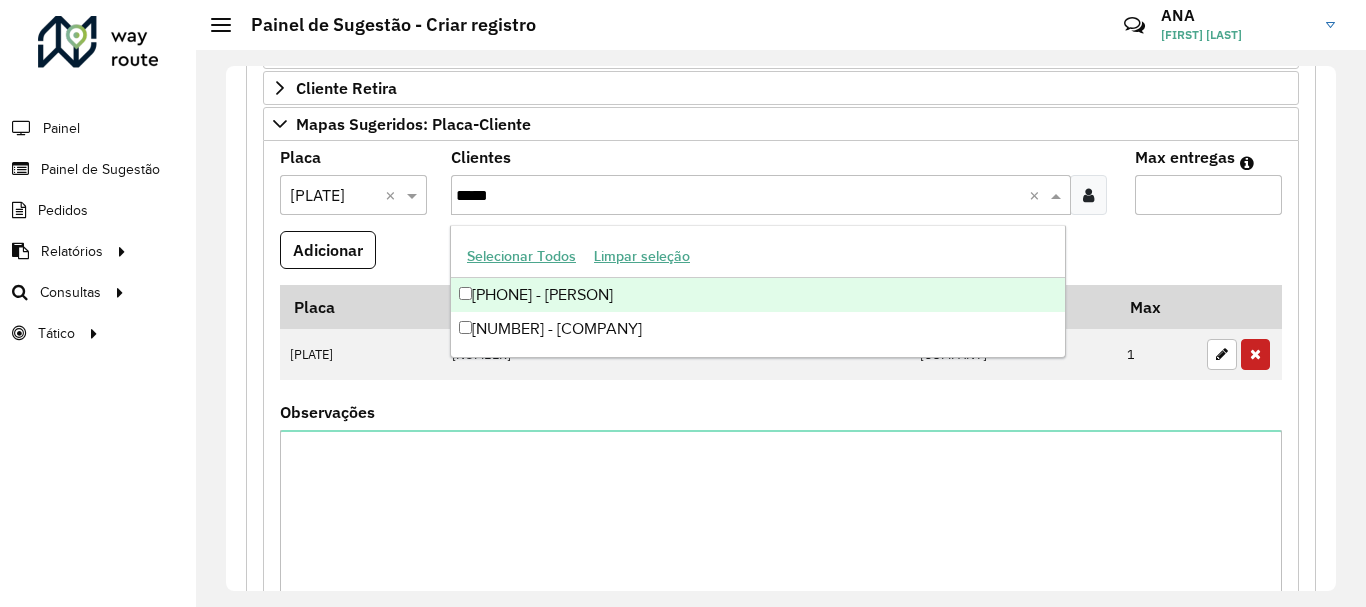 type on "*****" 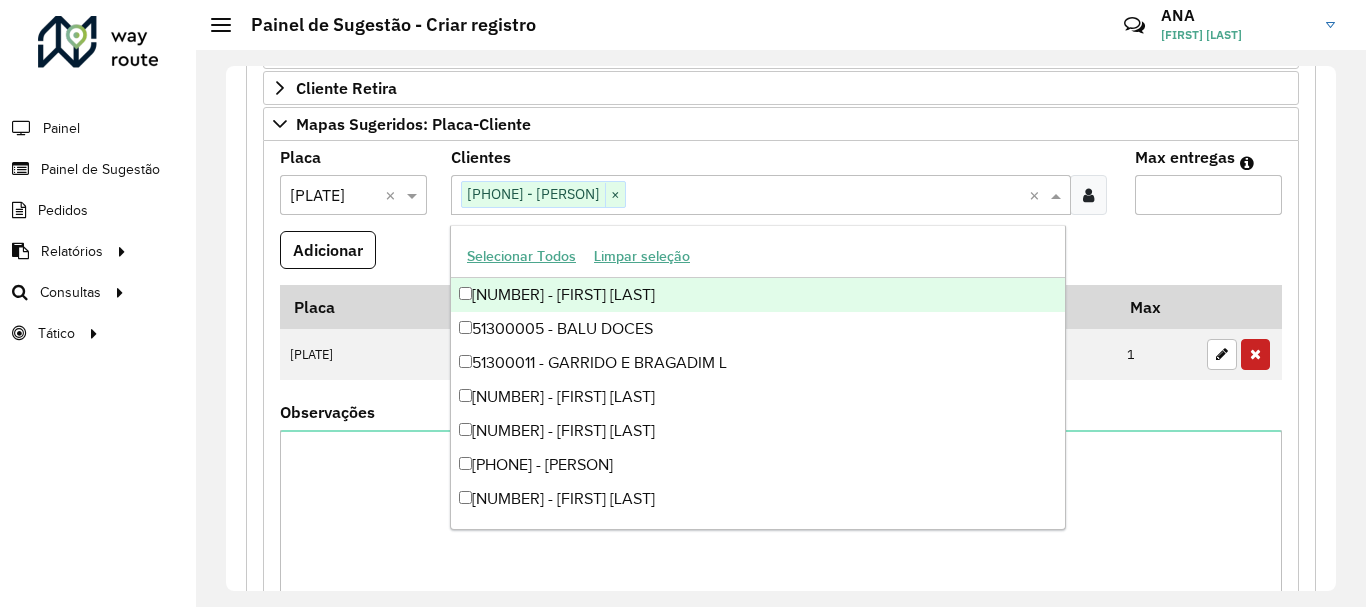 click on "Max entregas" at bounding box center (1208, 195) 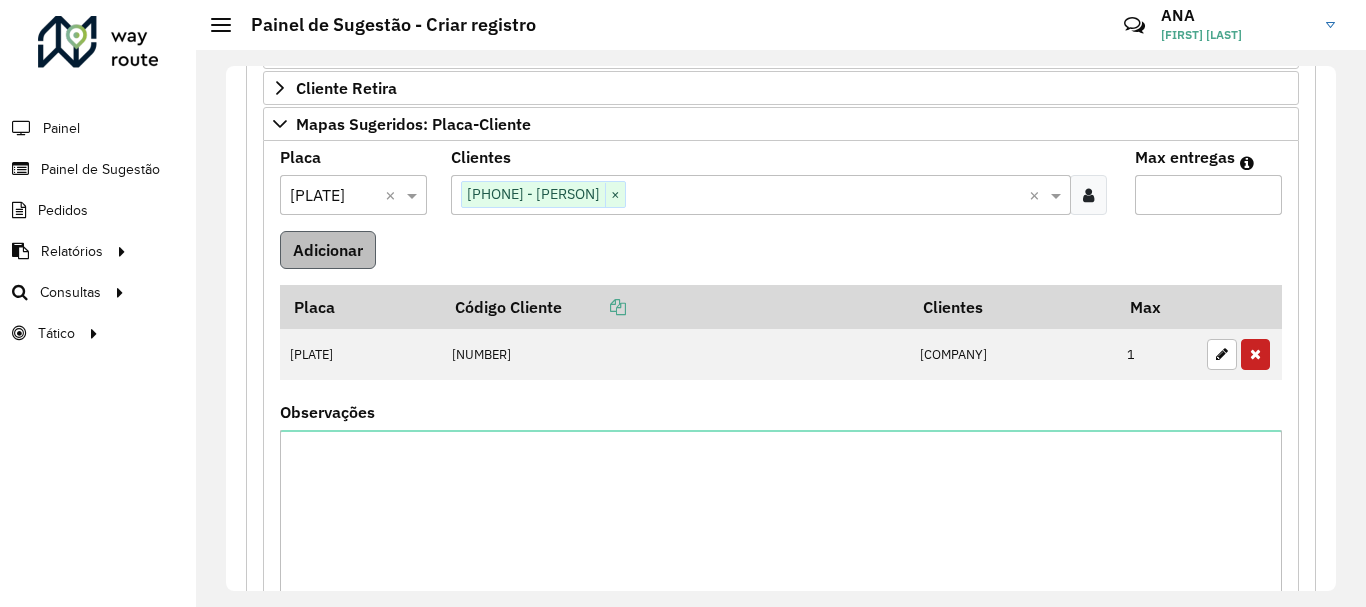 type on "*" 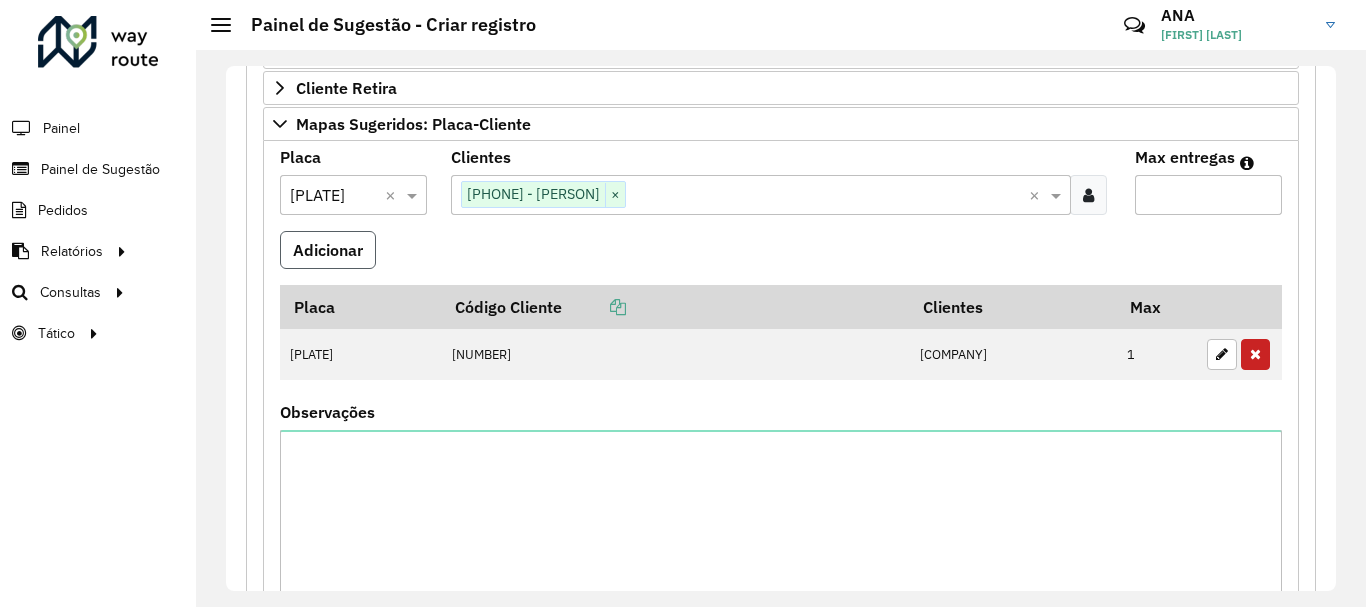 click on "Adicionar" at bounding box center [328, 250] 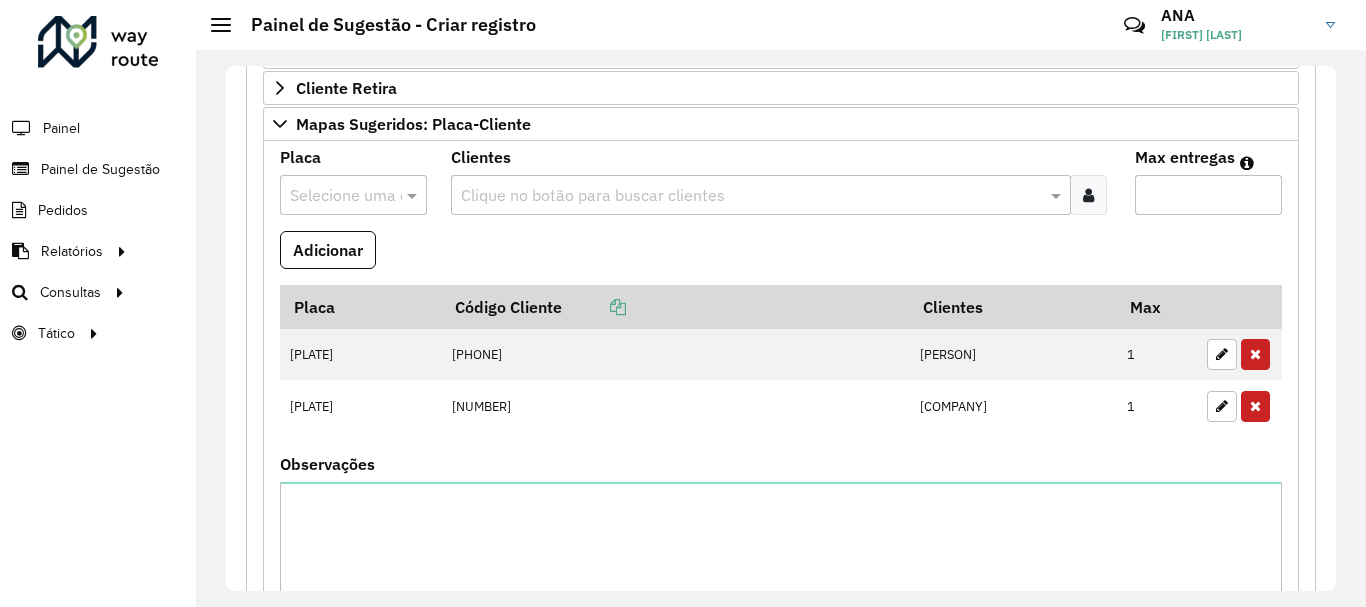 click at bounding box center (333, 196) 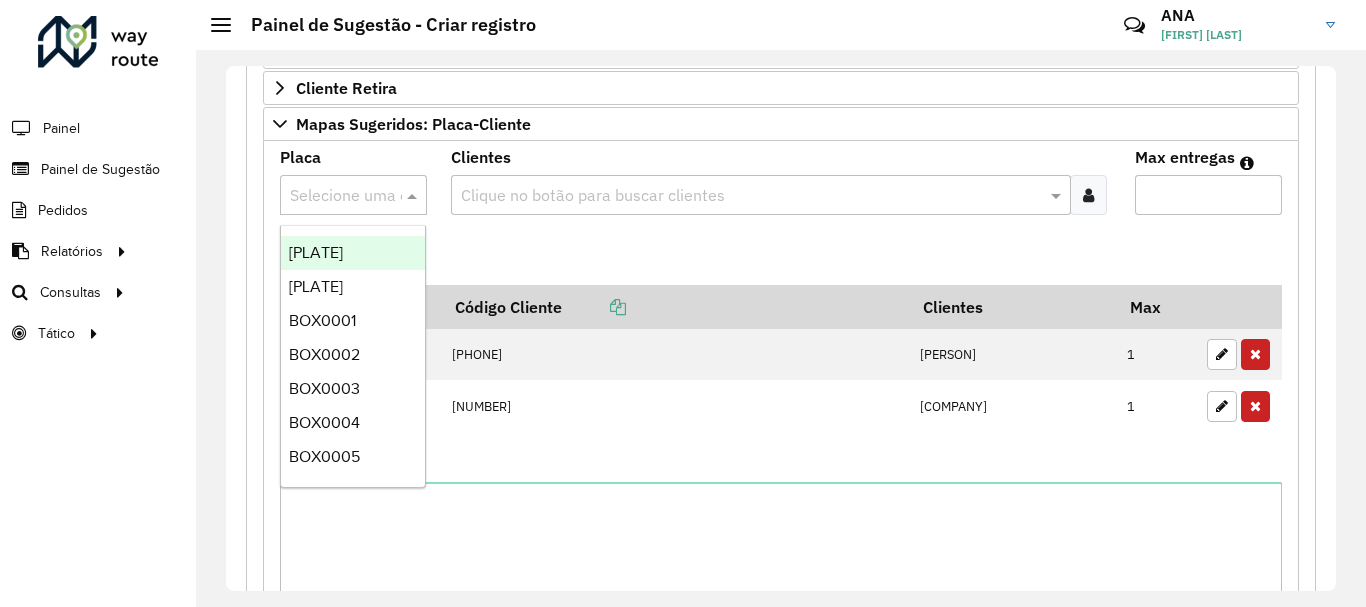 paste on "*******" 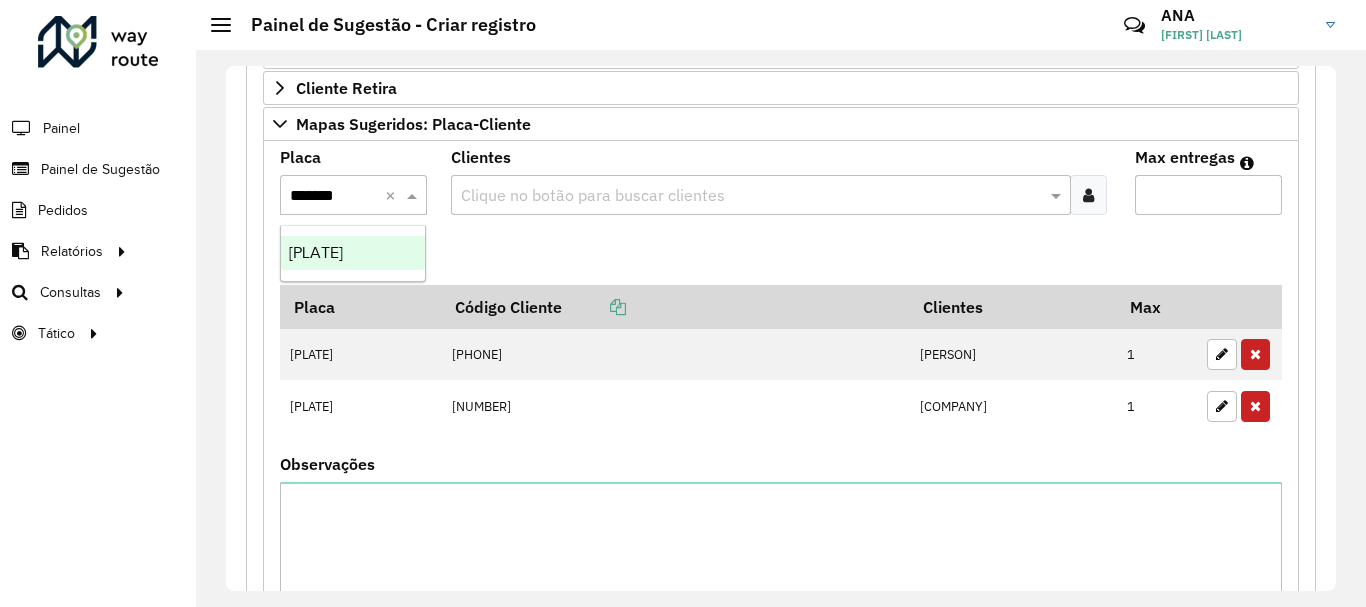 click on "[PLATE]" at bounding box center [353, 253] 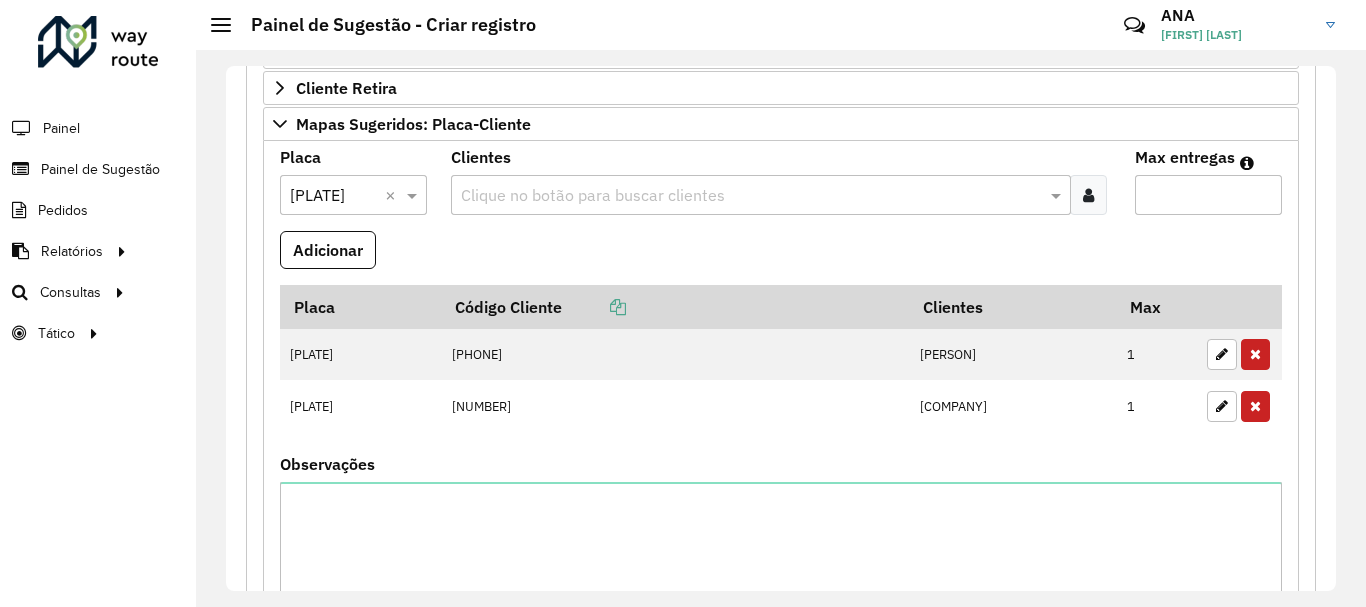 click at bounding box center (751, 196) 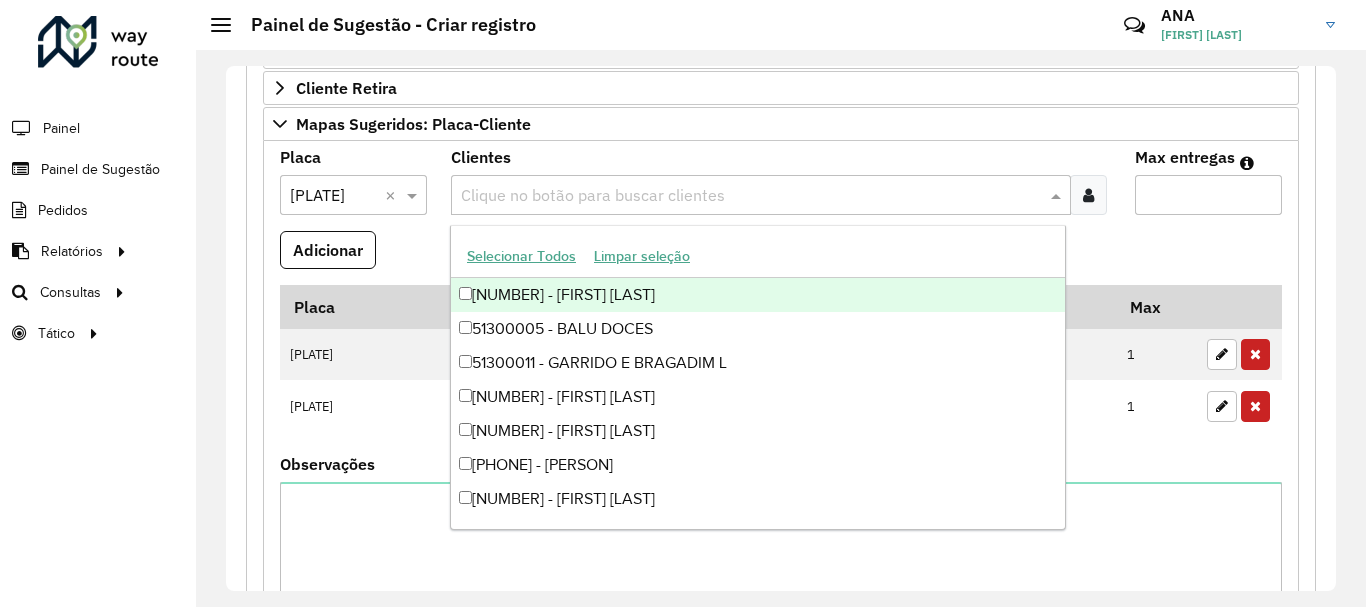 paste on "**********" 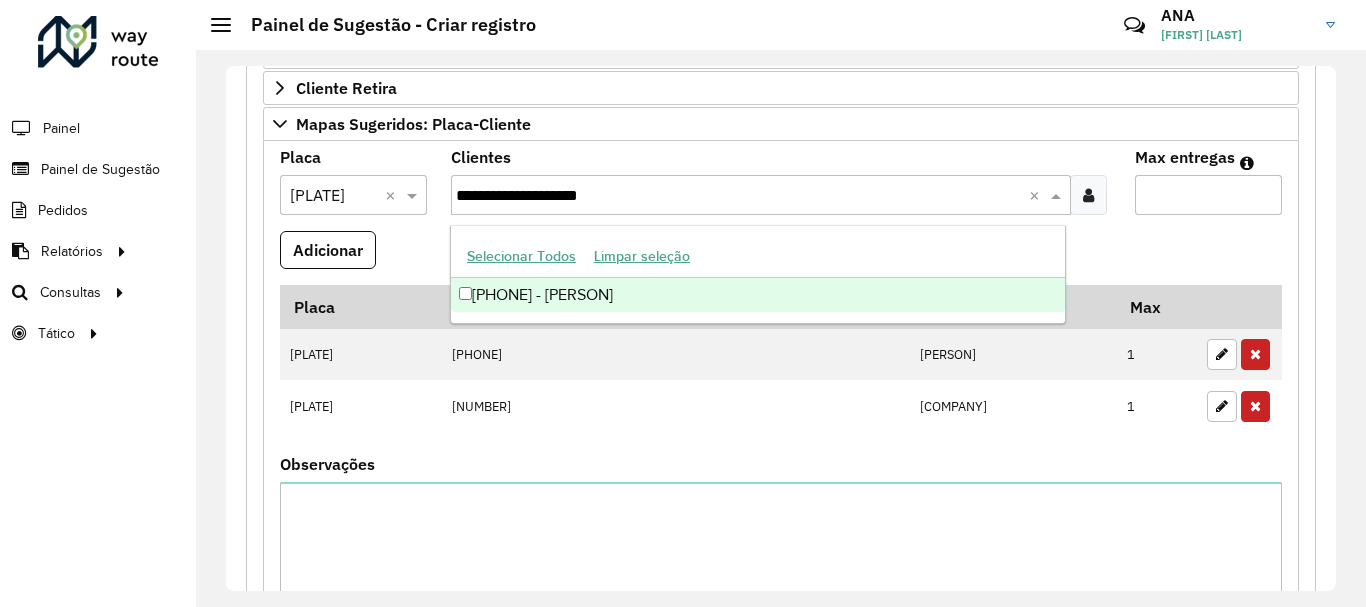 click on "[PHONE] - [PERSON]" at bounding box center (758, 295) 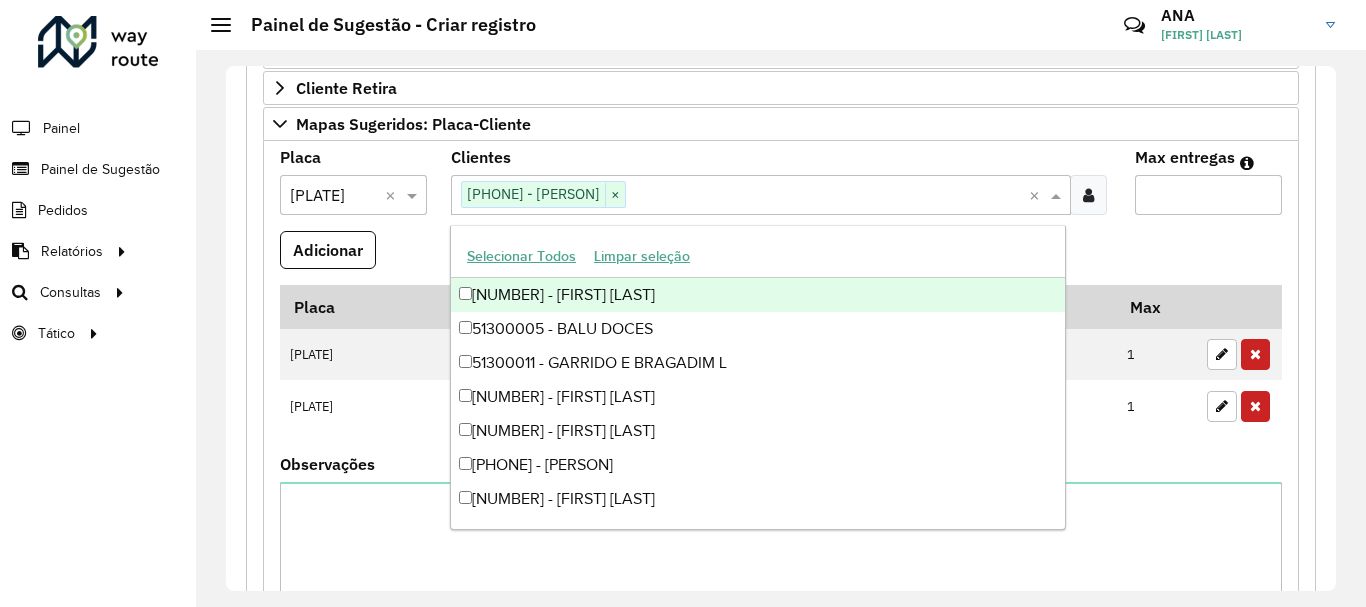 click on "Max entregas" at bounding box center (1208, 195) 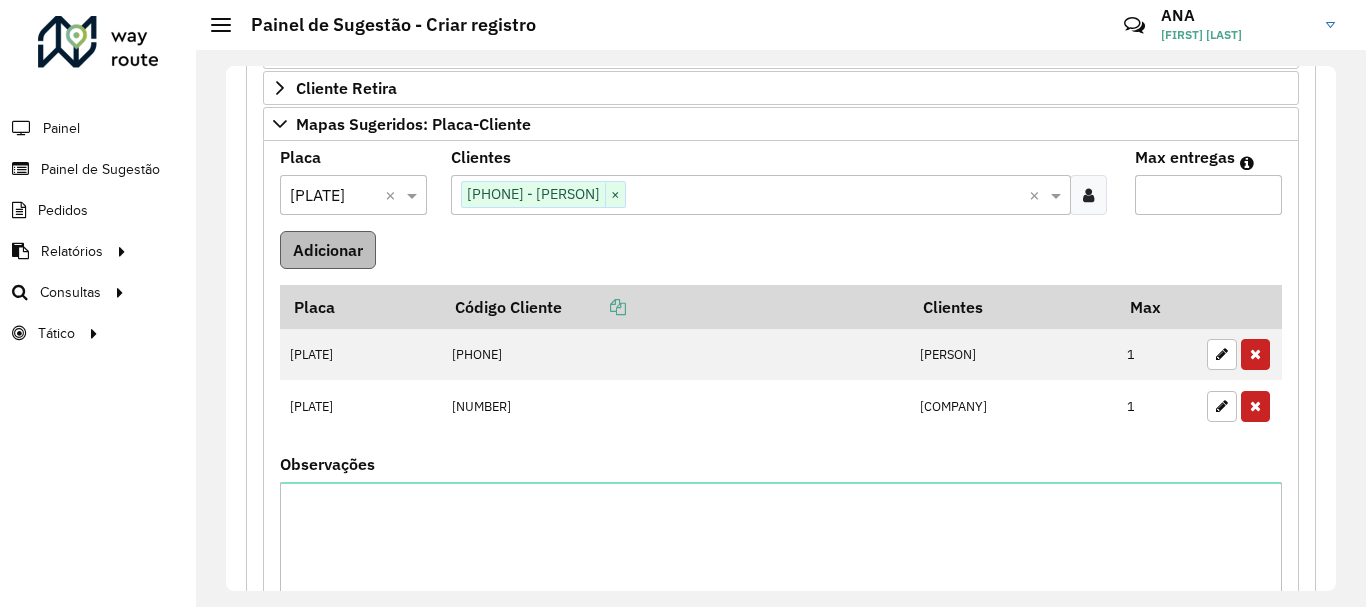 type on "*" 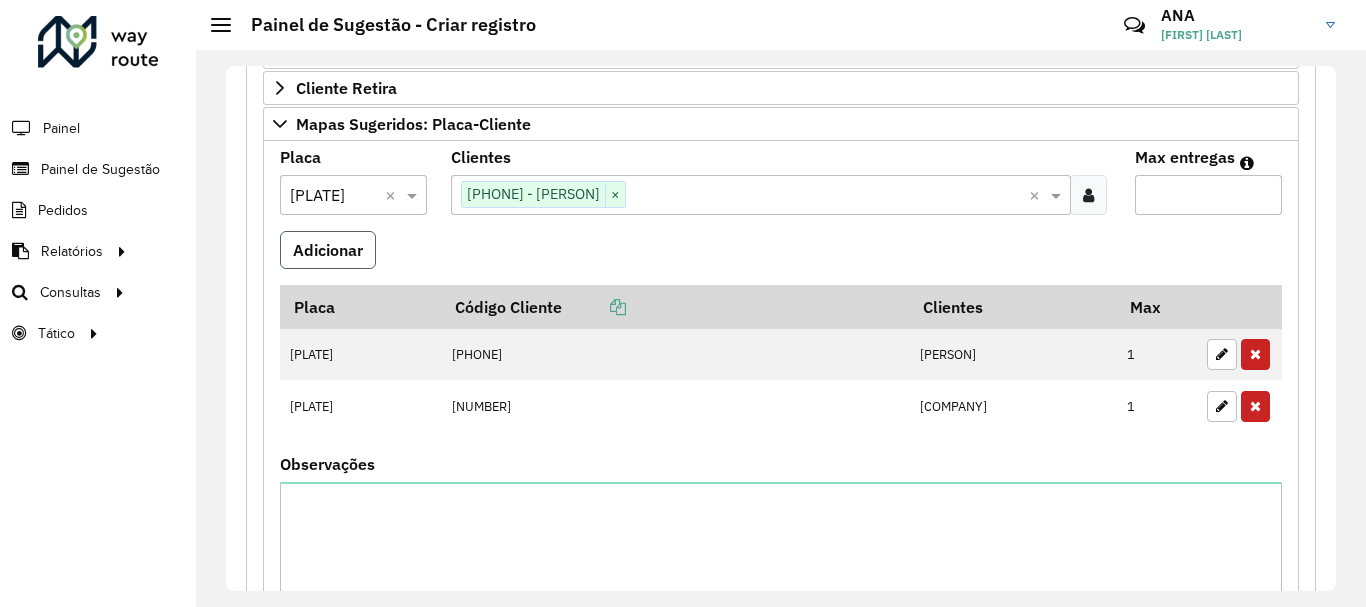 click on "Adicionar" at bounding box center [328, 250] 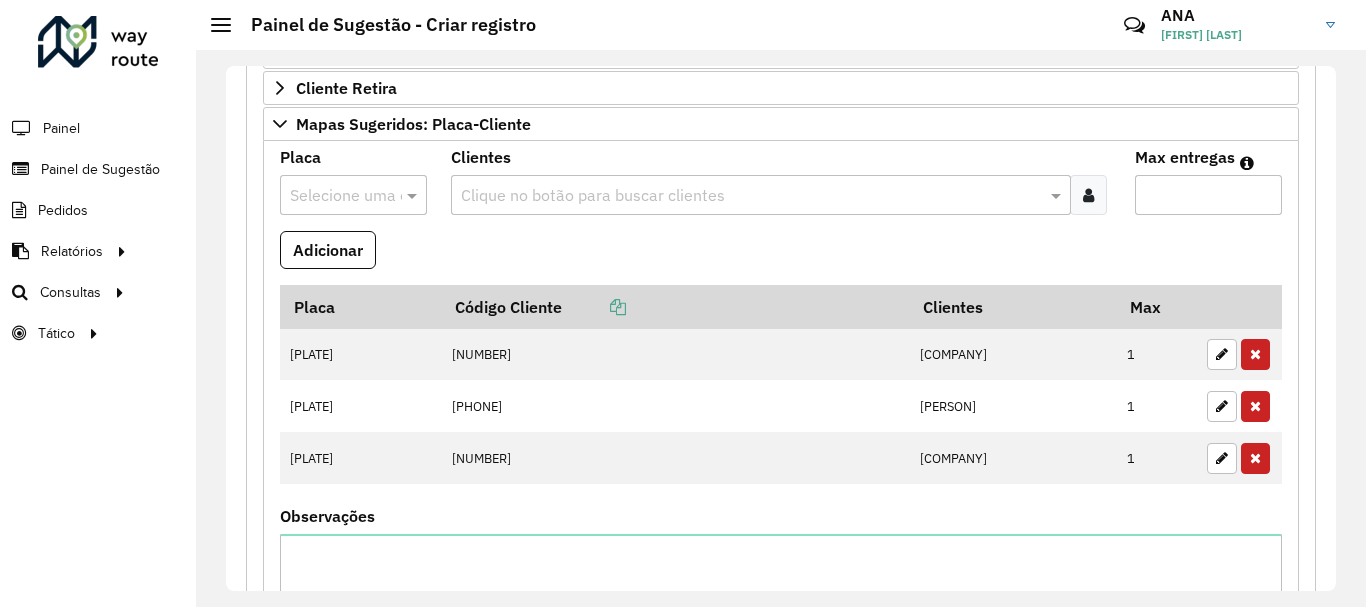 click at bounding box center (353, 195) 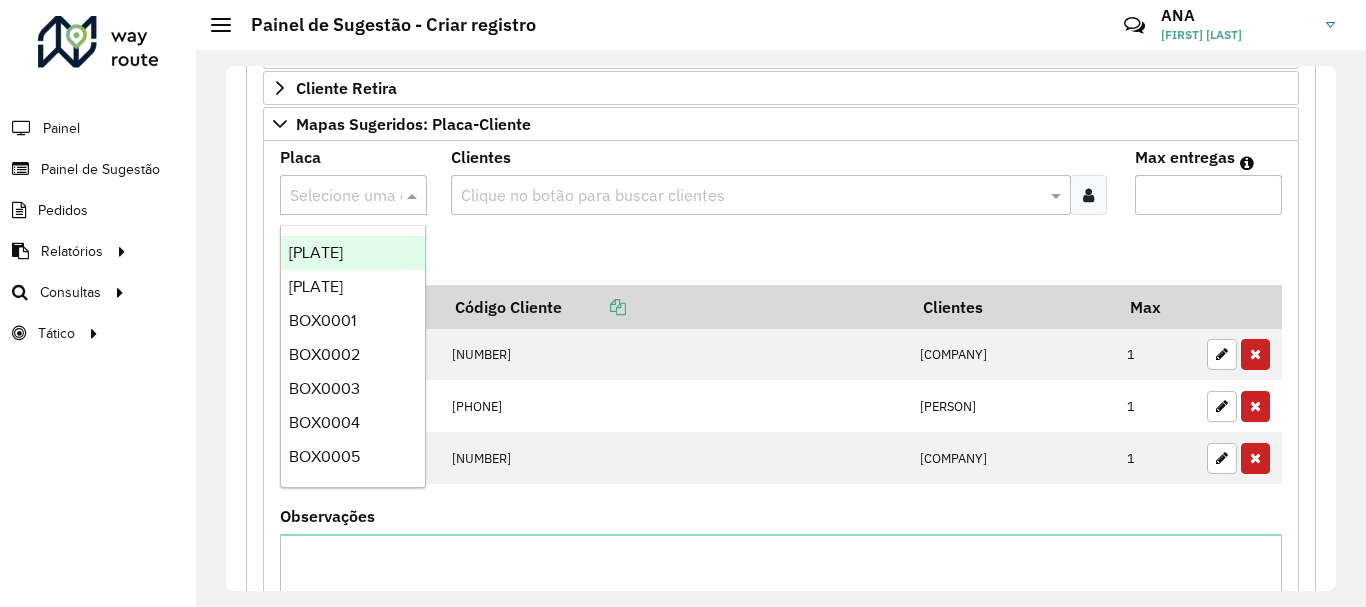 paste on "*******" 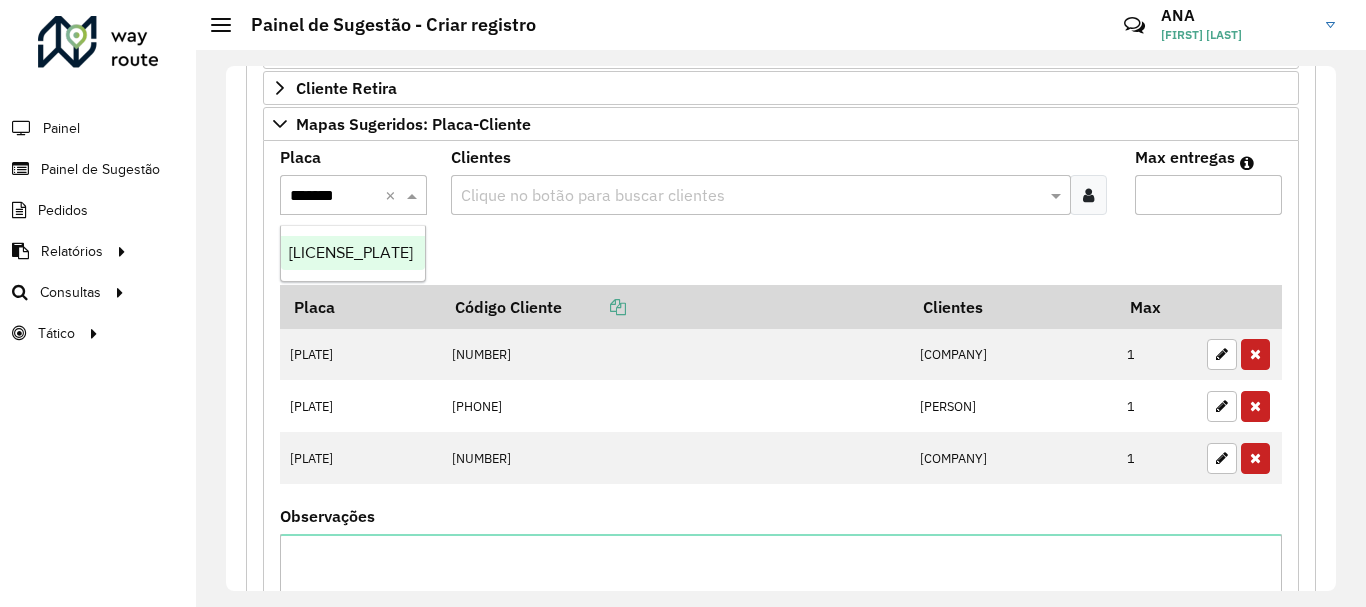 click on "[LICENSE_PLATE]" at bounding box center [351, 252] 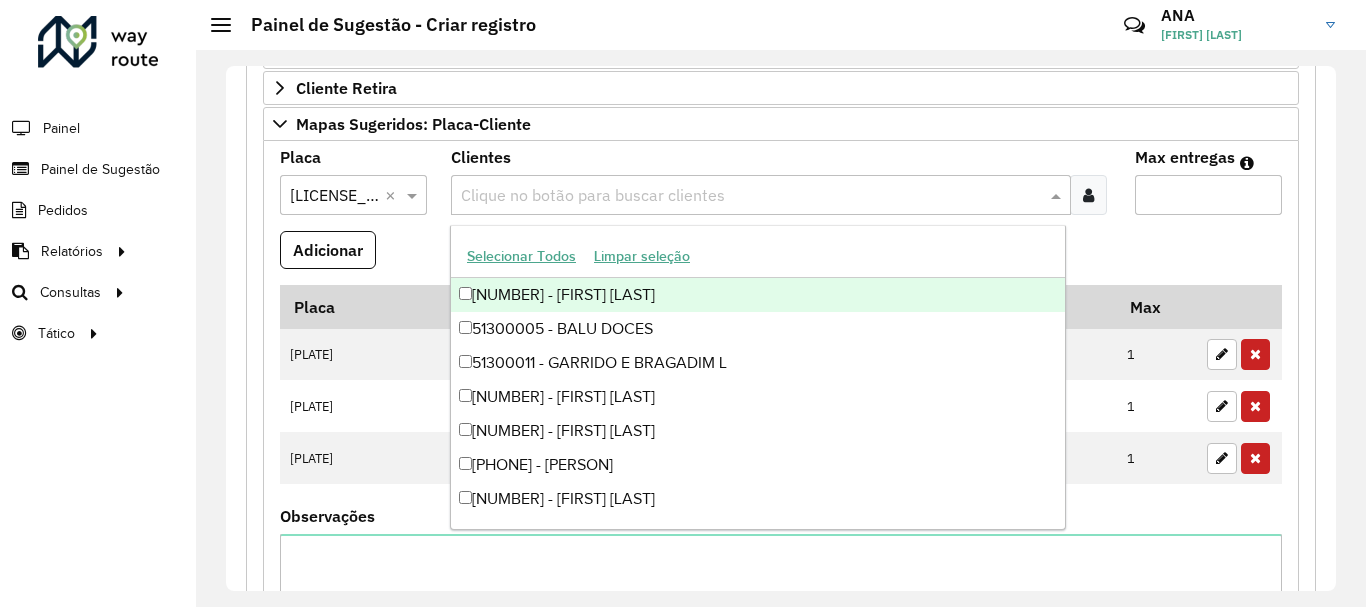click at bounding box center [751, 196] 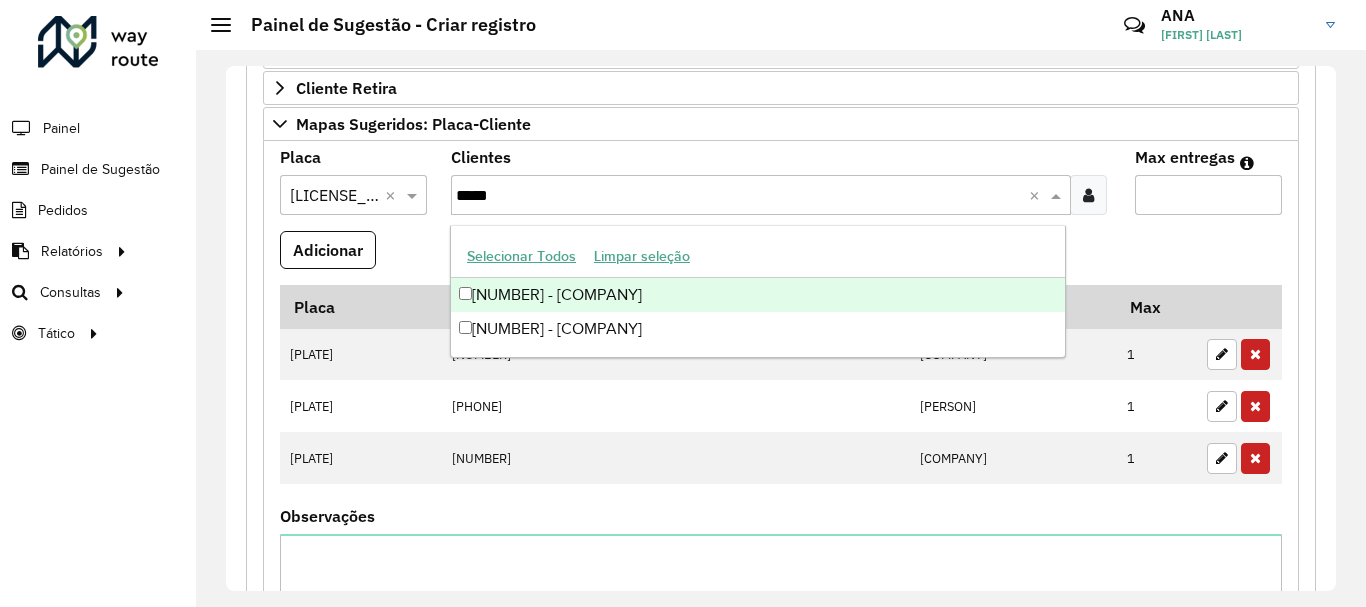 click on "[NUMBER] - [COMPANY]" at bounding box center [758, 295] 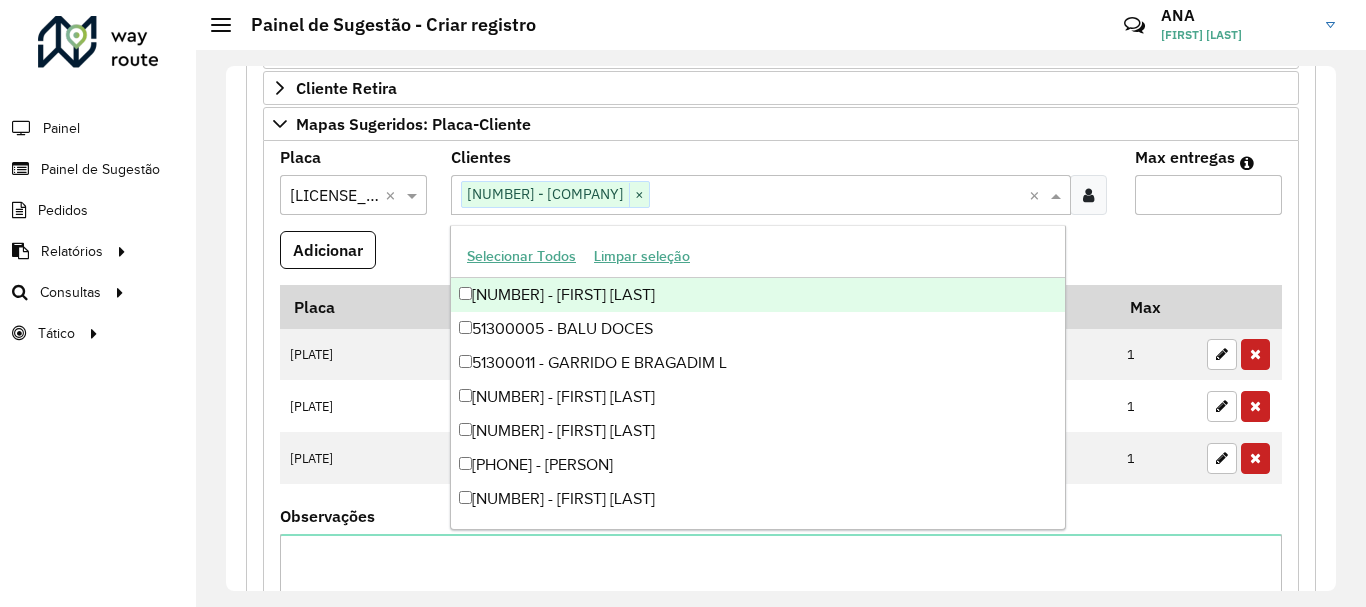 click on "Max entregas" at bounding box center (1208, 195) 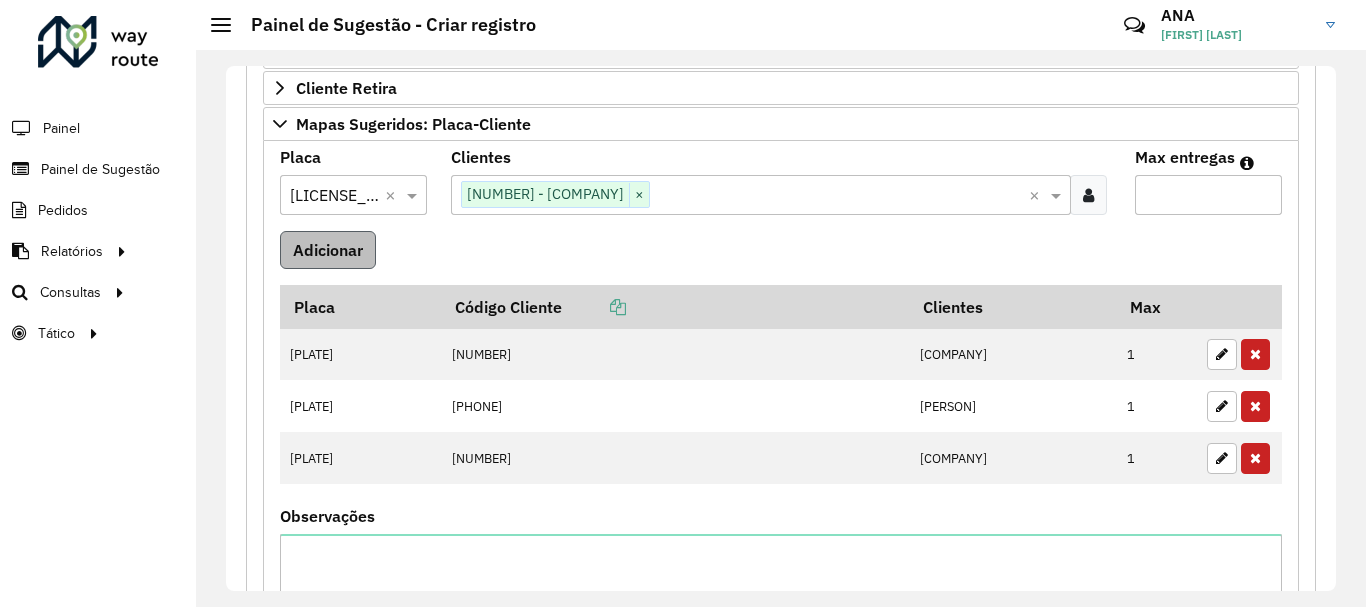type on "*" 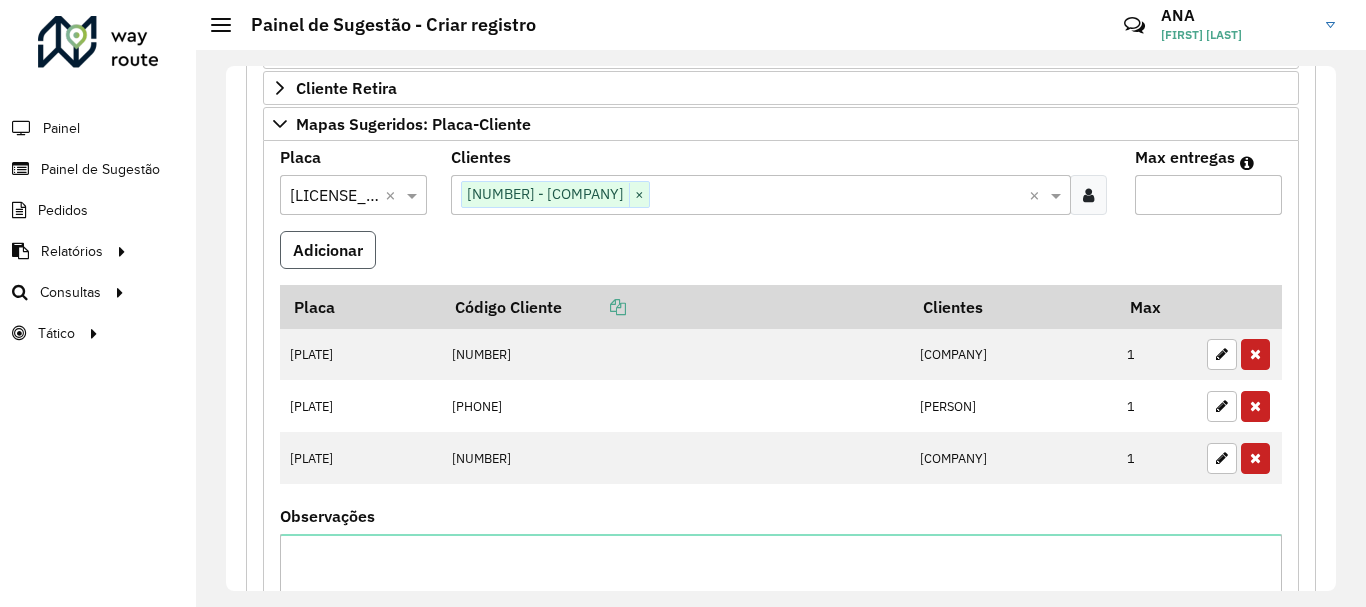 click on "Adicionar" at bounding box center [328, 250] 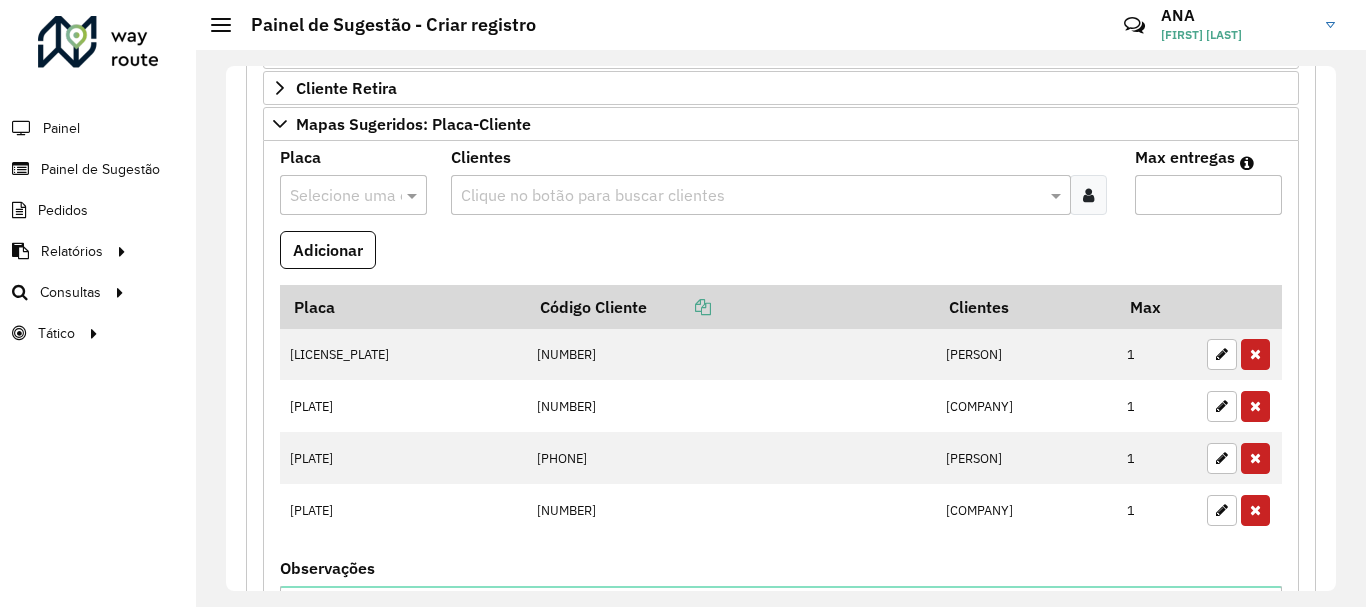 click at bounding box center [353, 195] 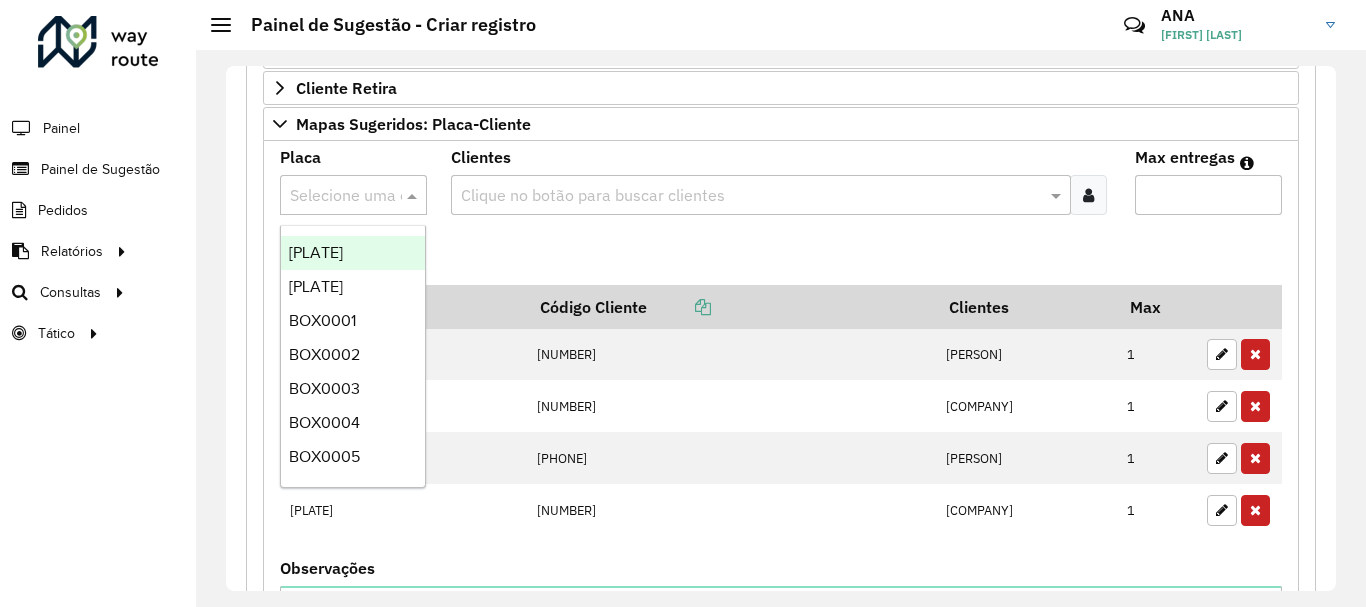 paste on "*******" 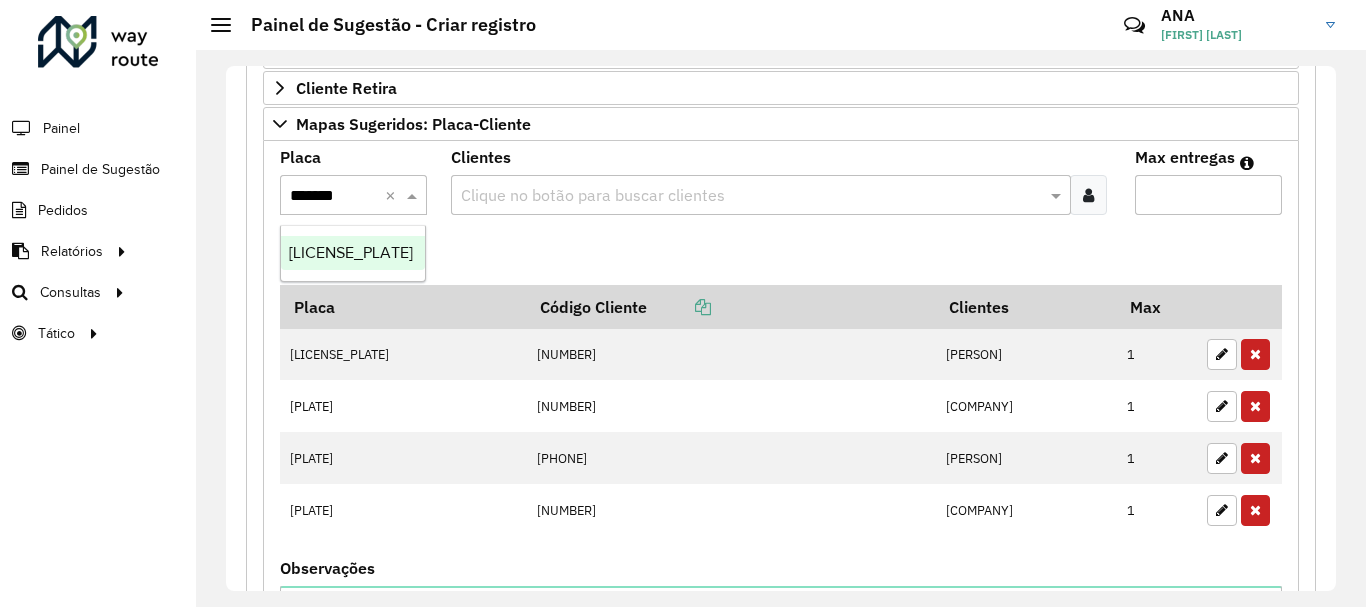 click on "[LICENSE_PLATE]" at bounding box center [353, 253] 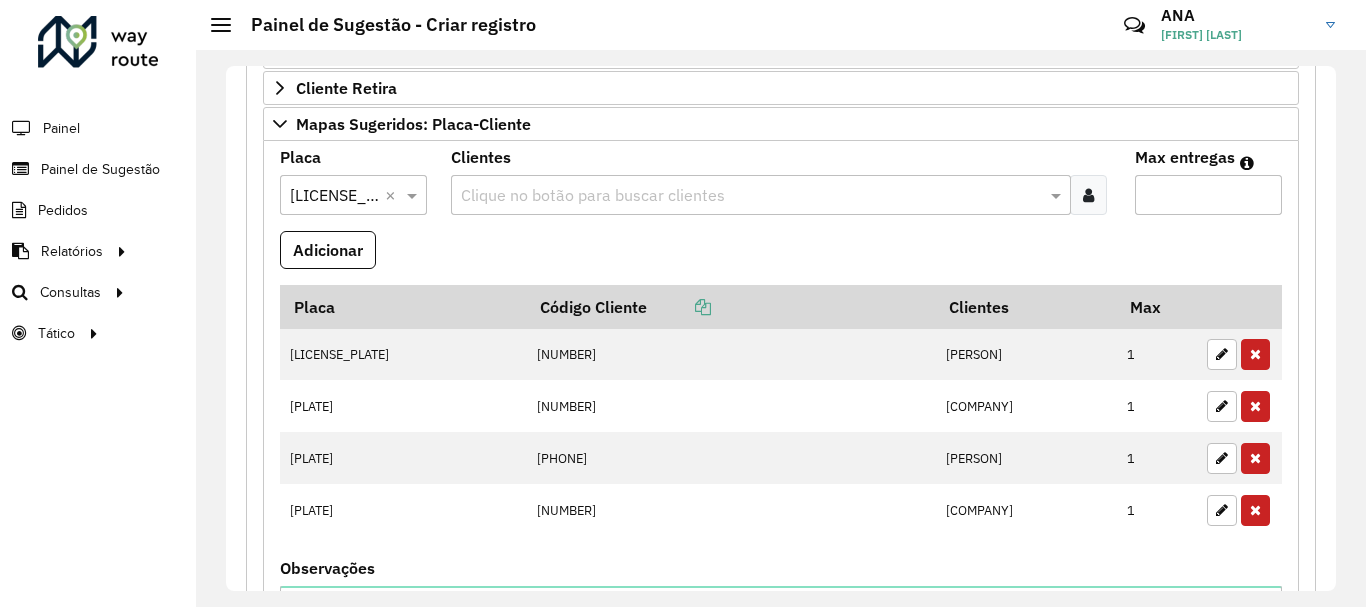 click at bounding box center [751, 196] 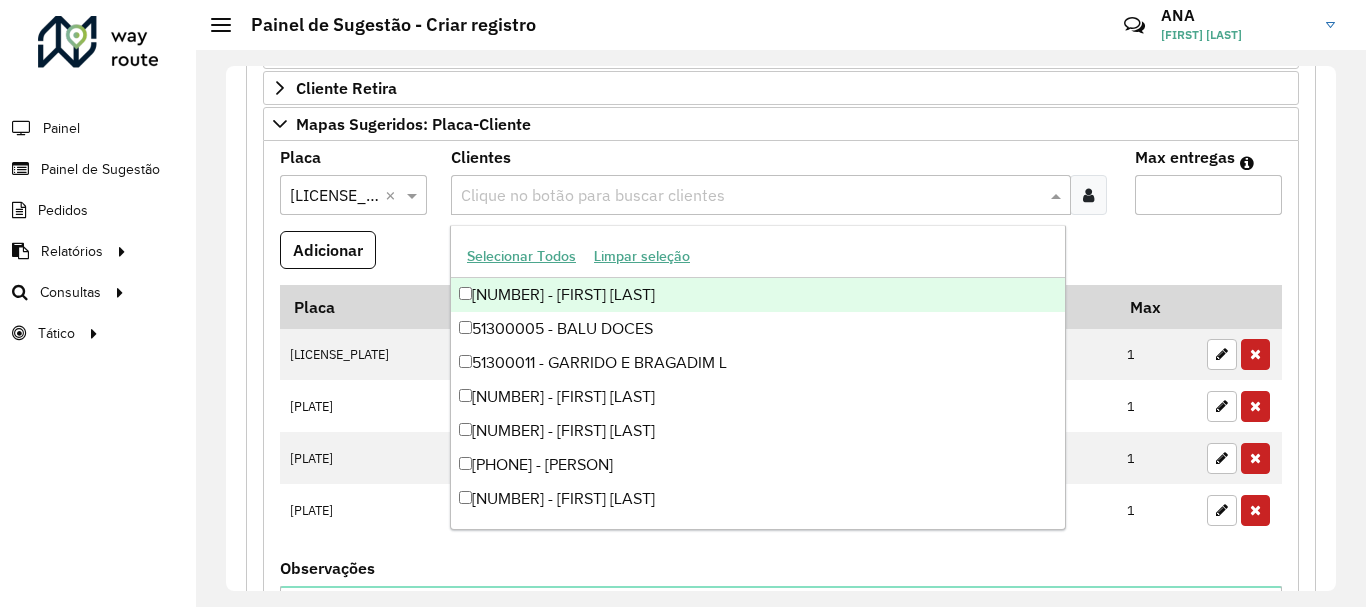 paste on "*****" 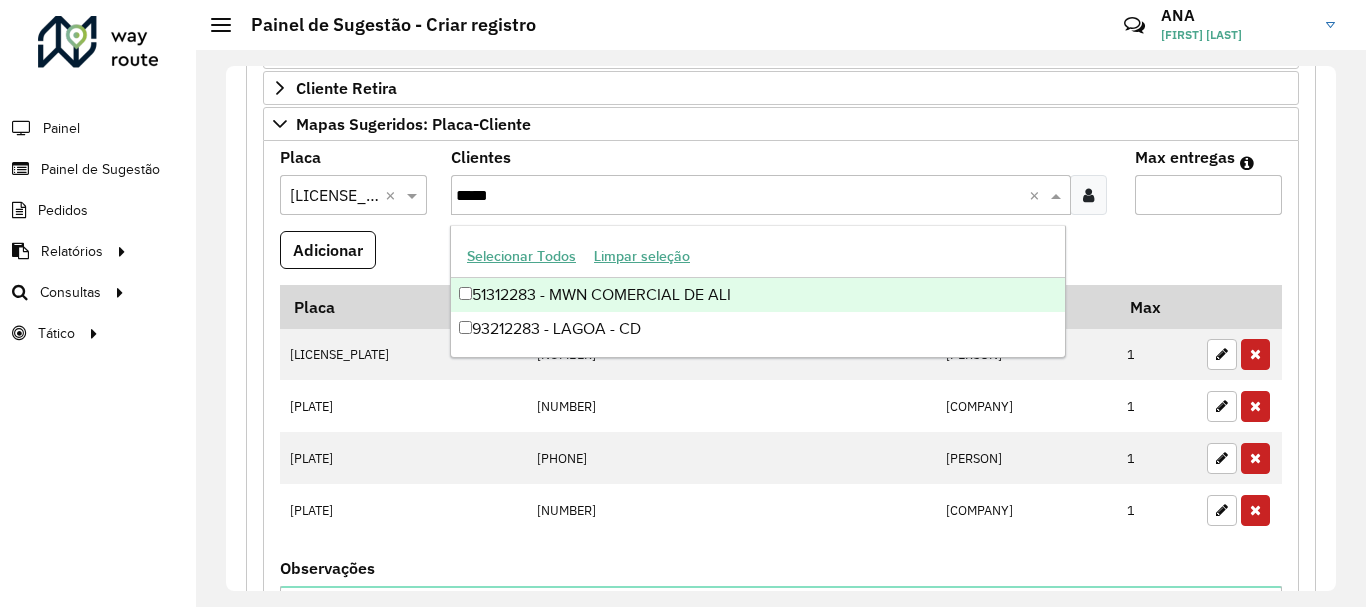 type on "*****" 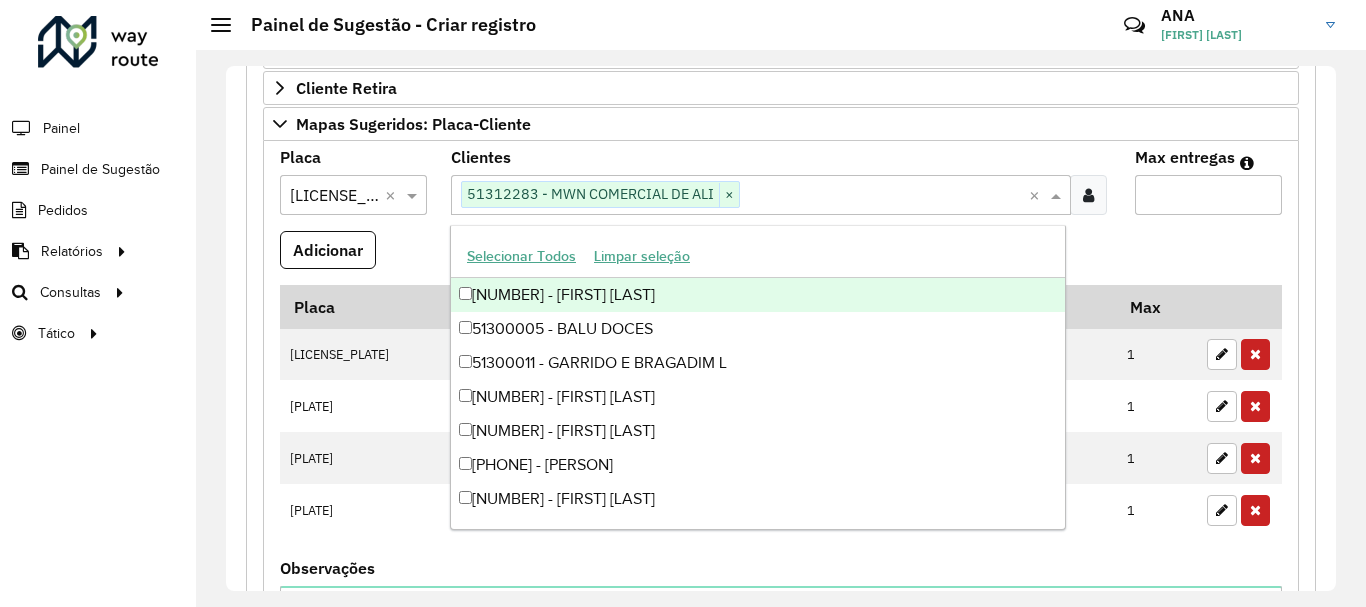 click on "Max entregas" at bounding box center (1208, 195) 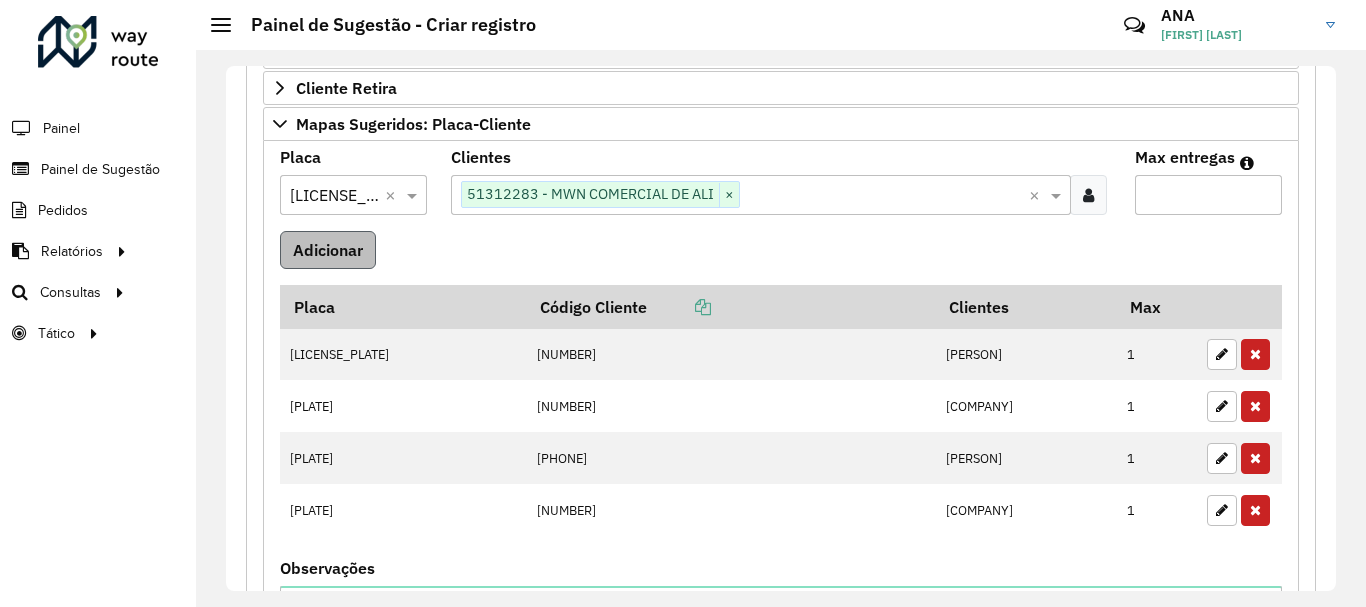 type on "*" 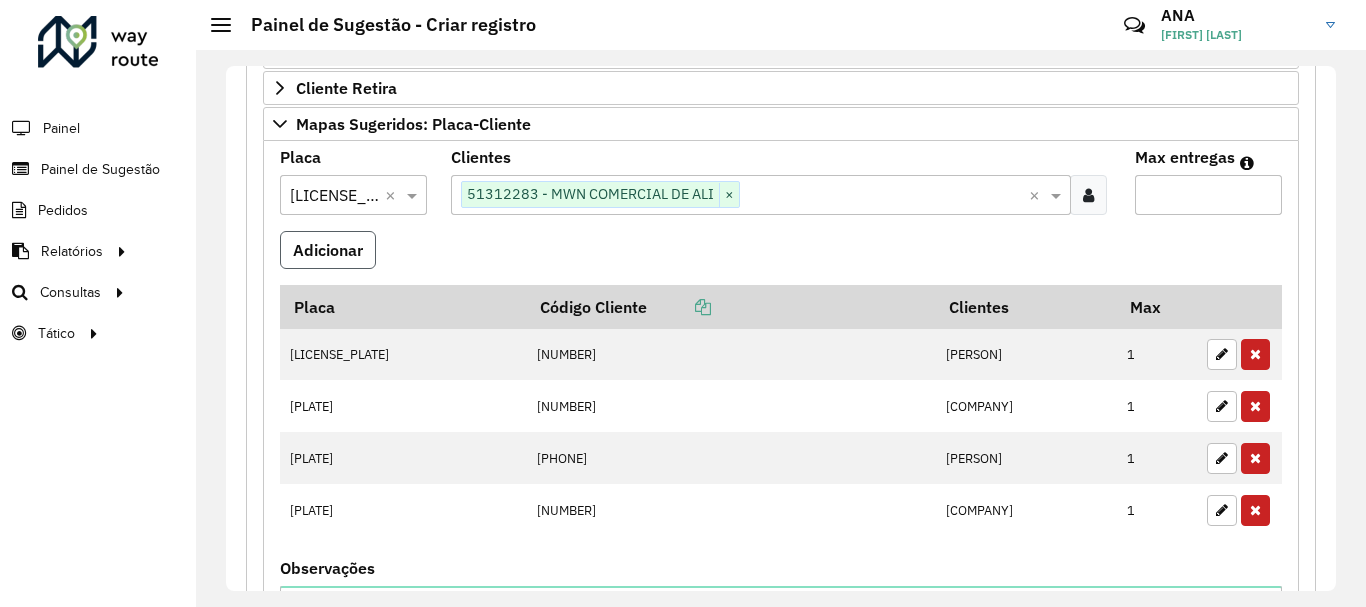 click on "Adicionar" at bounding box center (328, 250) 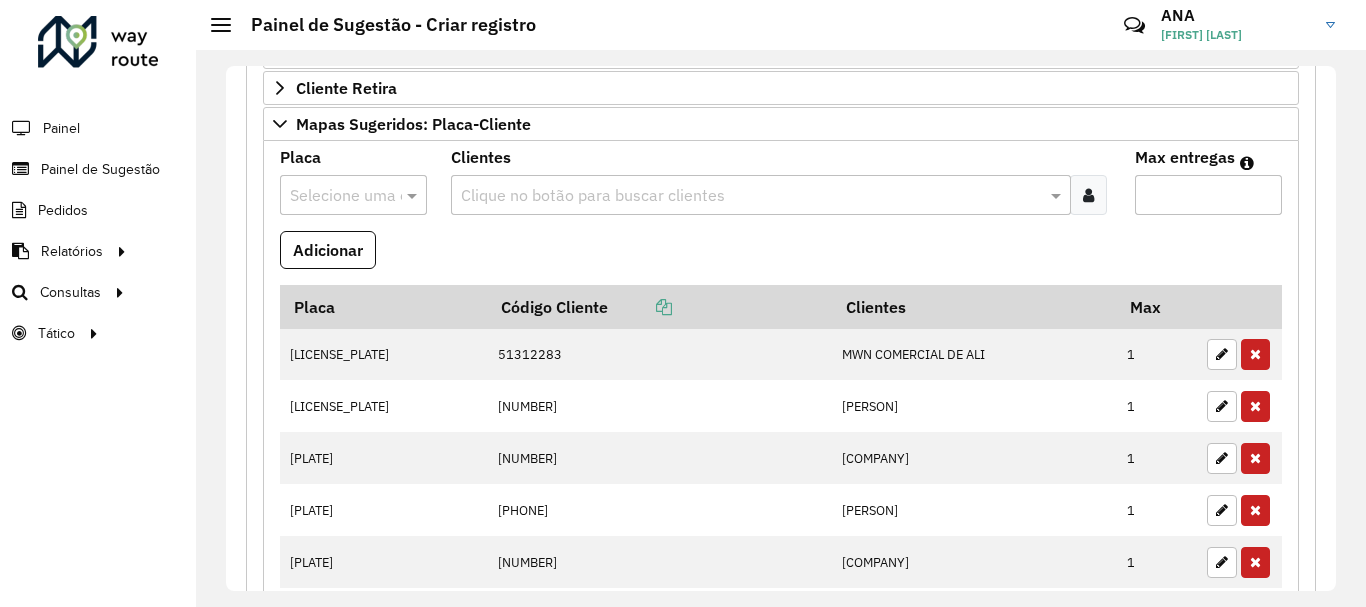 click at bounding box center (333, 196) 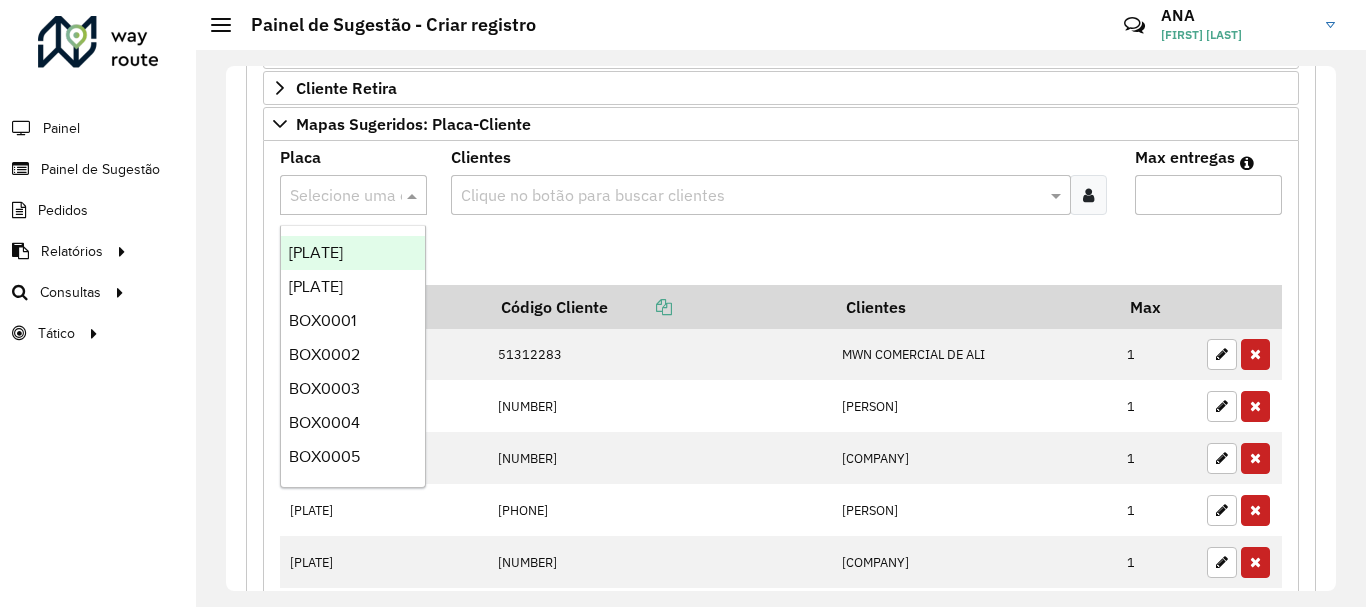 paste on "*******" 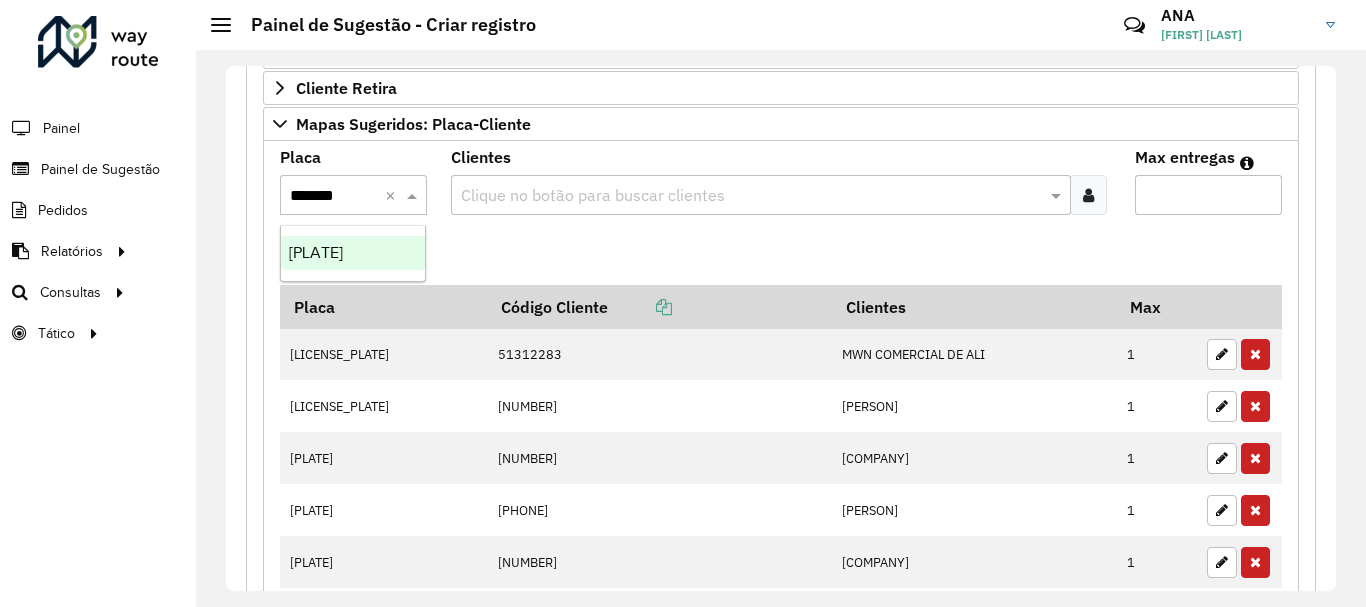 click on "[PLATE]" at bounding box center (353, 253) 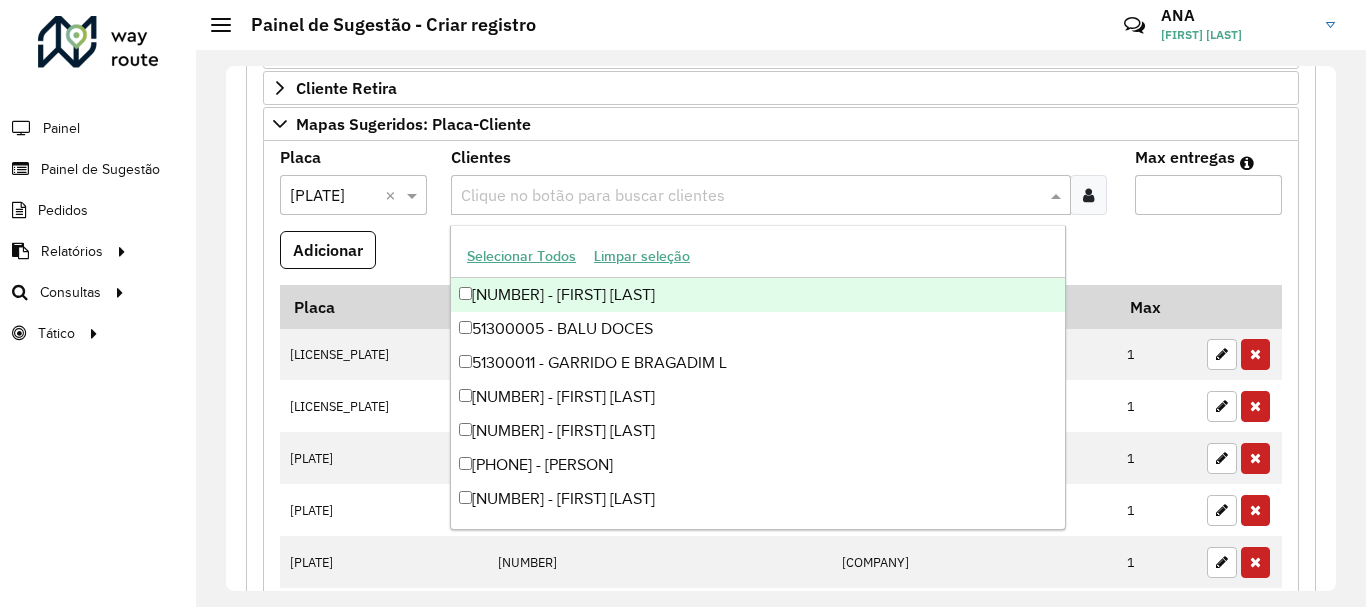click at bounding box center [751, 196] 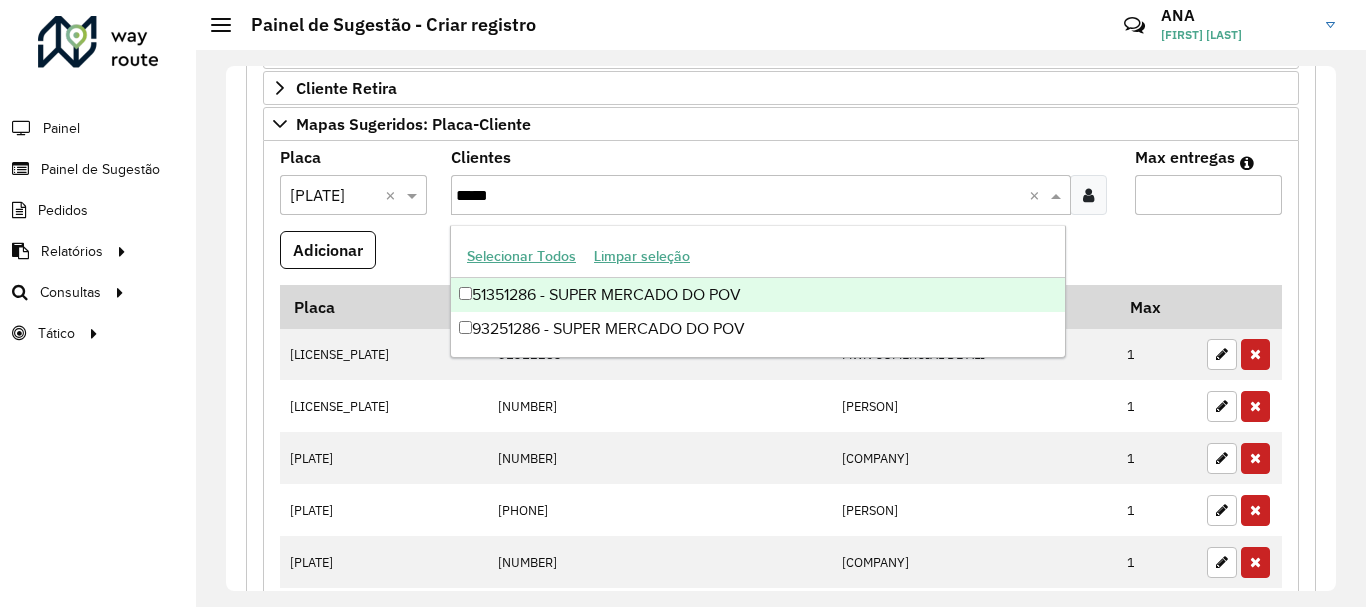 type on "*****" 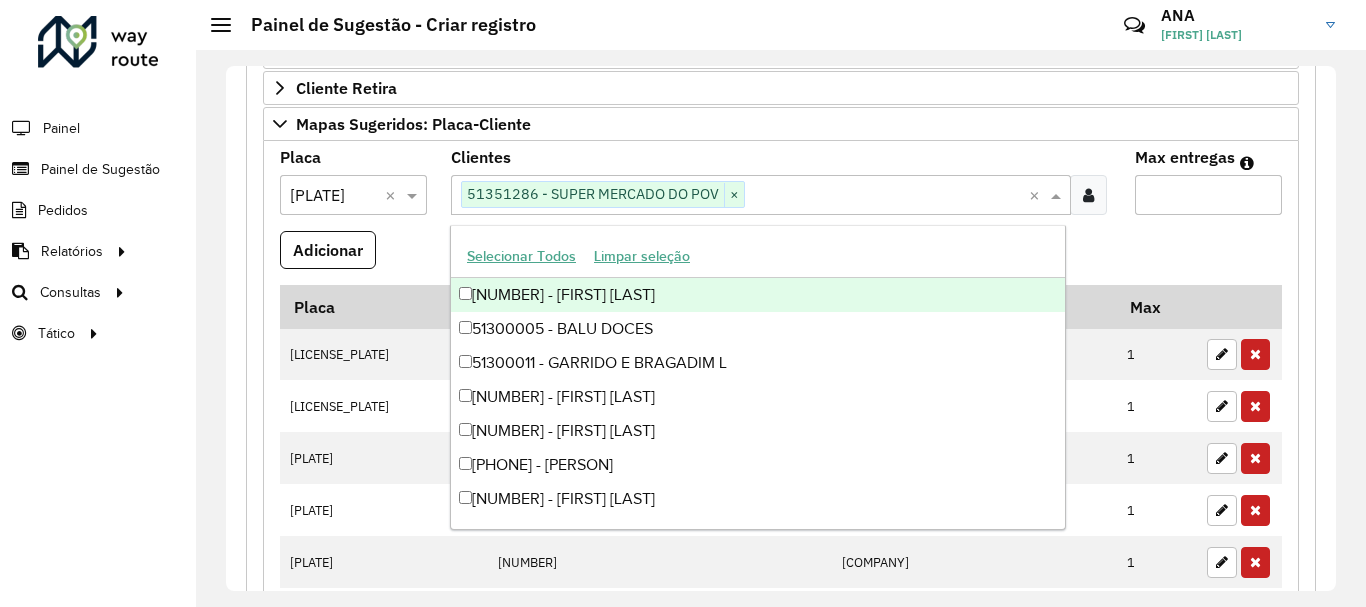 click on "Max entregas" at bounding box center [1208, 195] 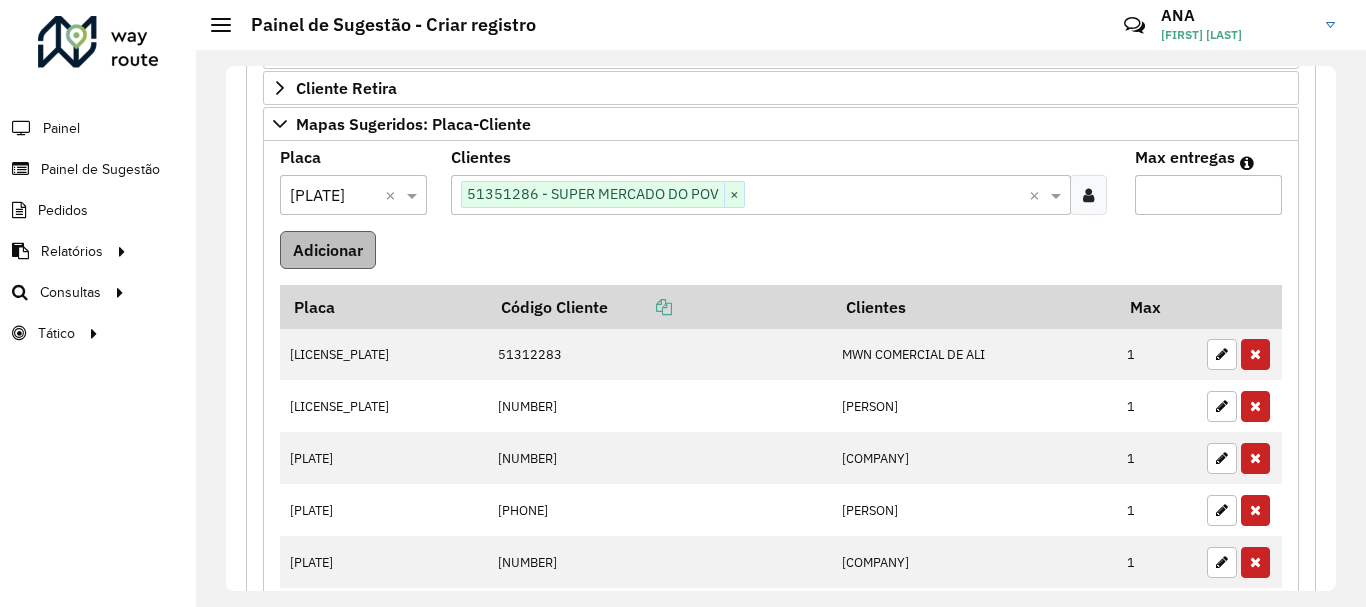 type on "*" 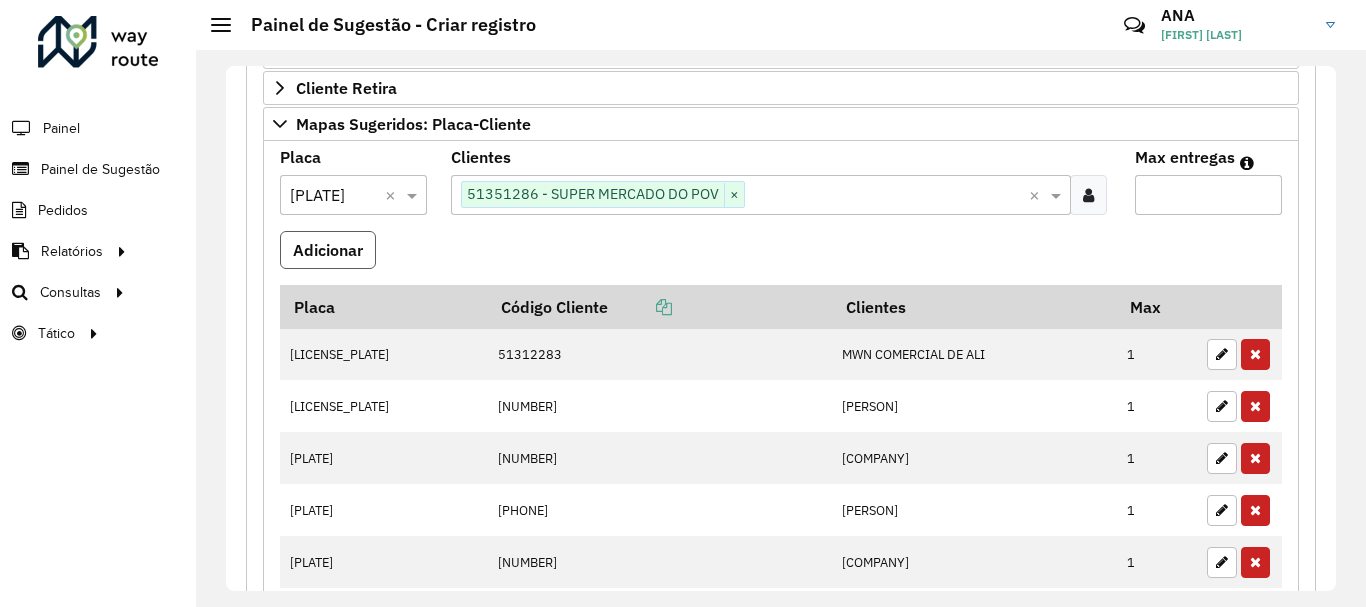 click on "Adicionar" at bounding box center (328, 250) 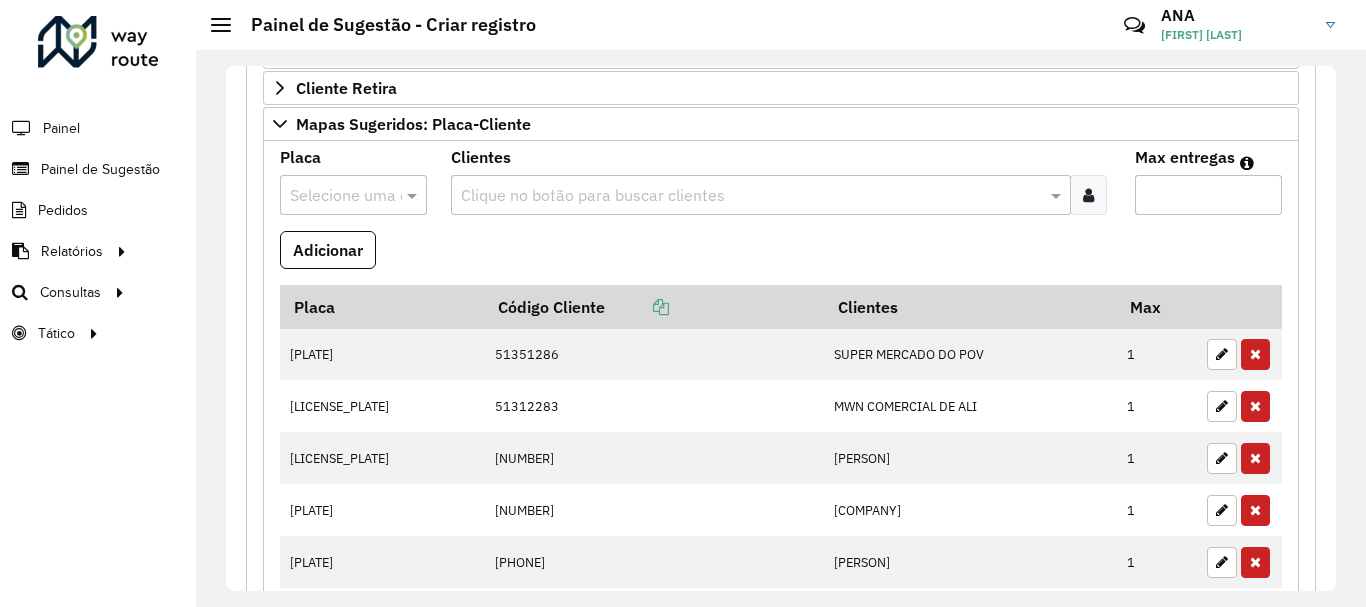 click at bounding box center (333, 196) 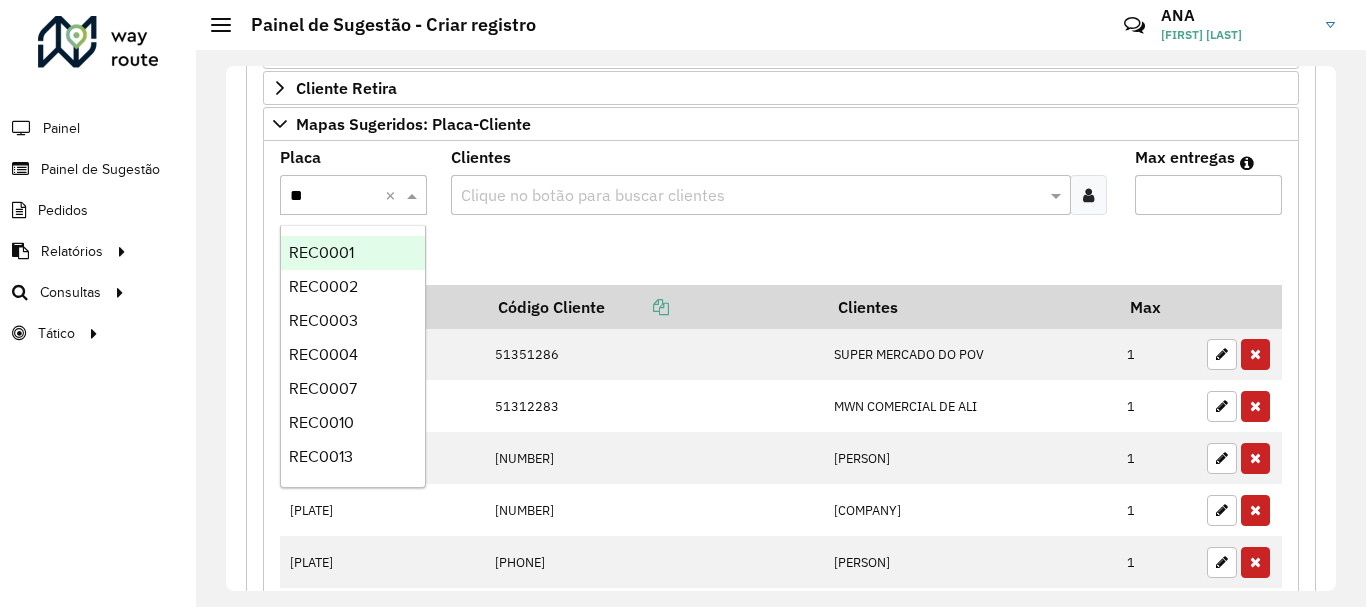 type on "***" 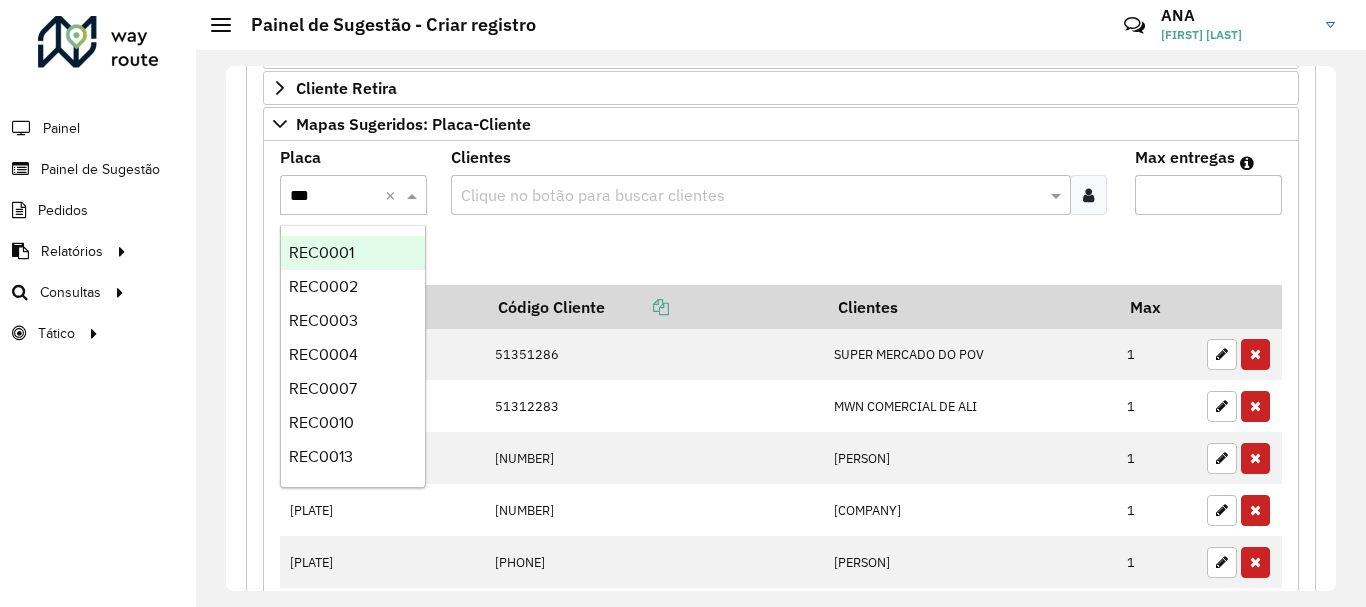 click on "REC0001" at bounding box center (353, 253) 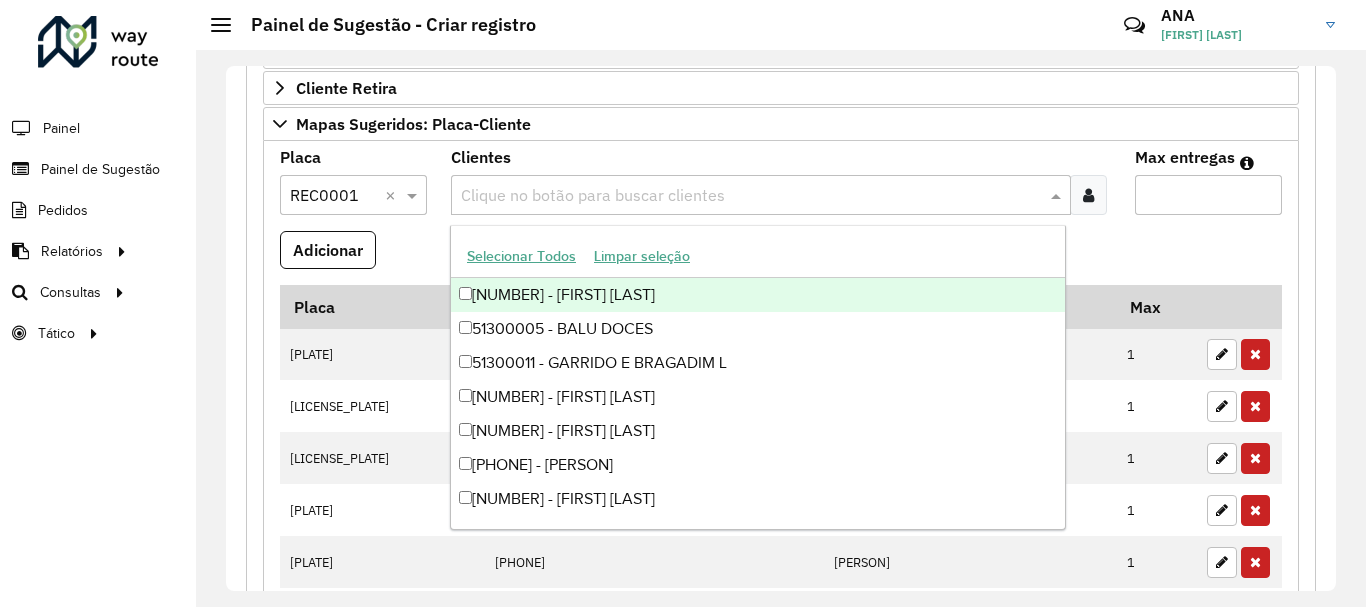 click on "Clique no botão para buscar clientes" at bounding box center [761, 195] 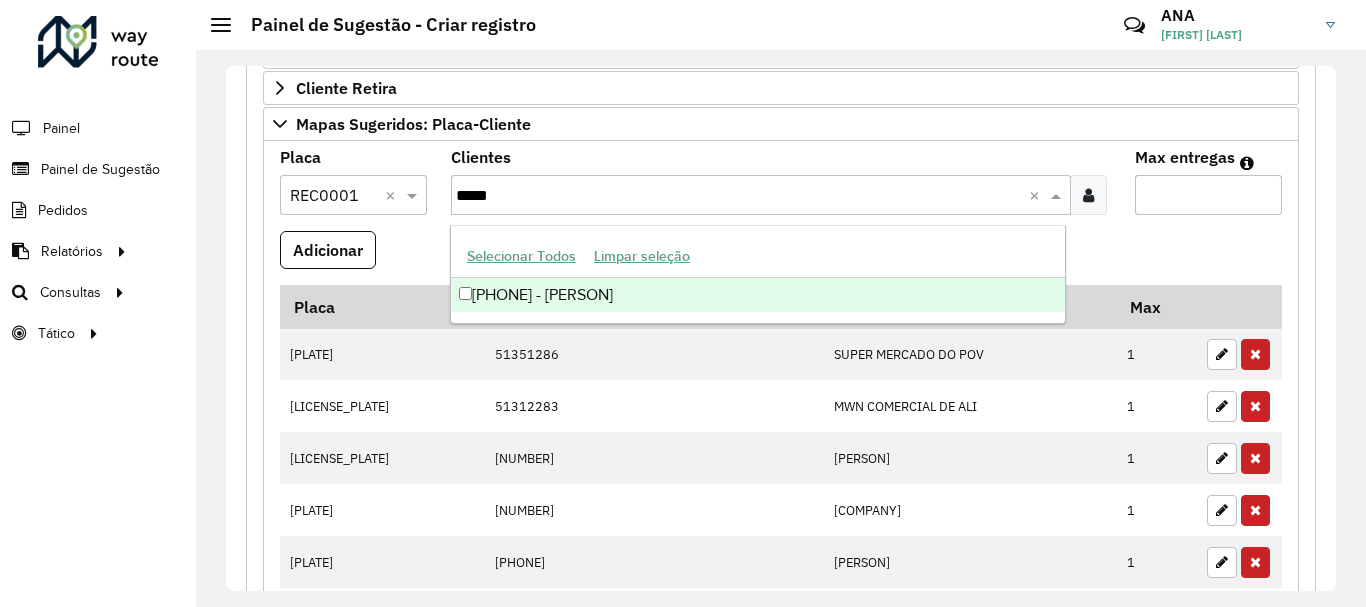 type on "*****" 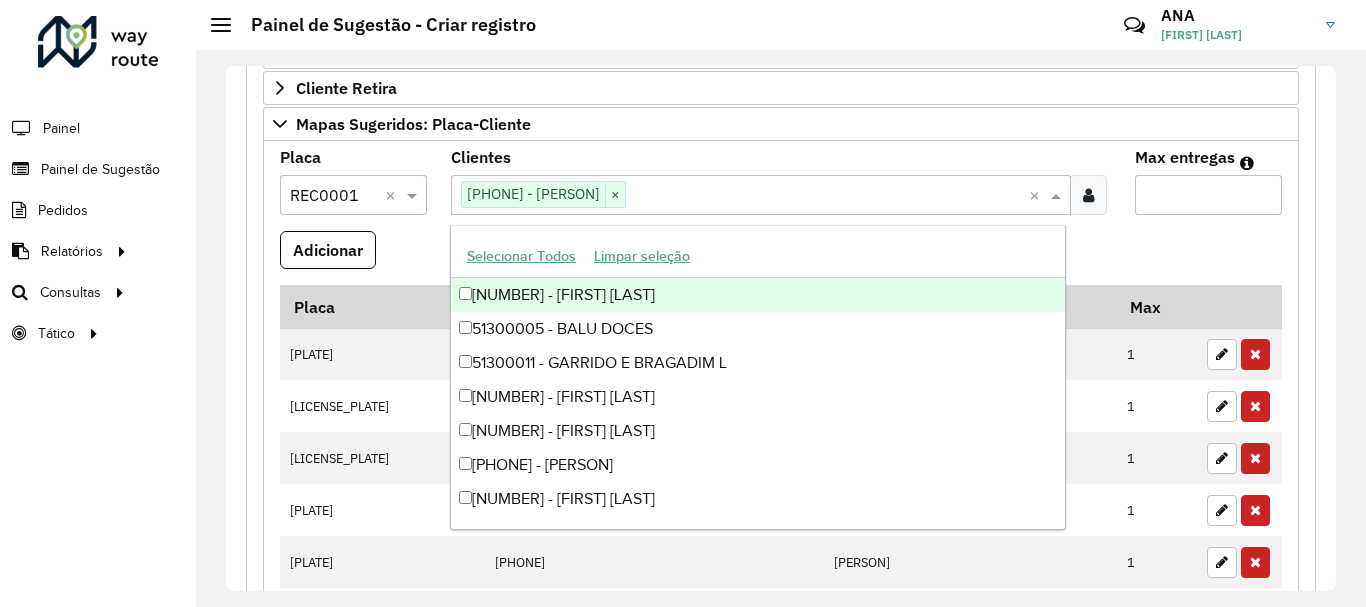click on "Max entregas" at bounding box center (1208, 195) 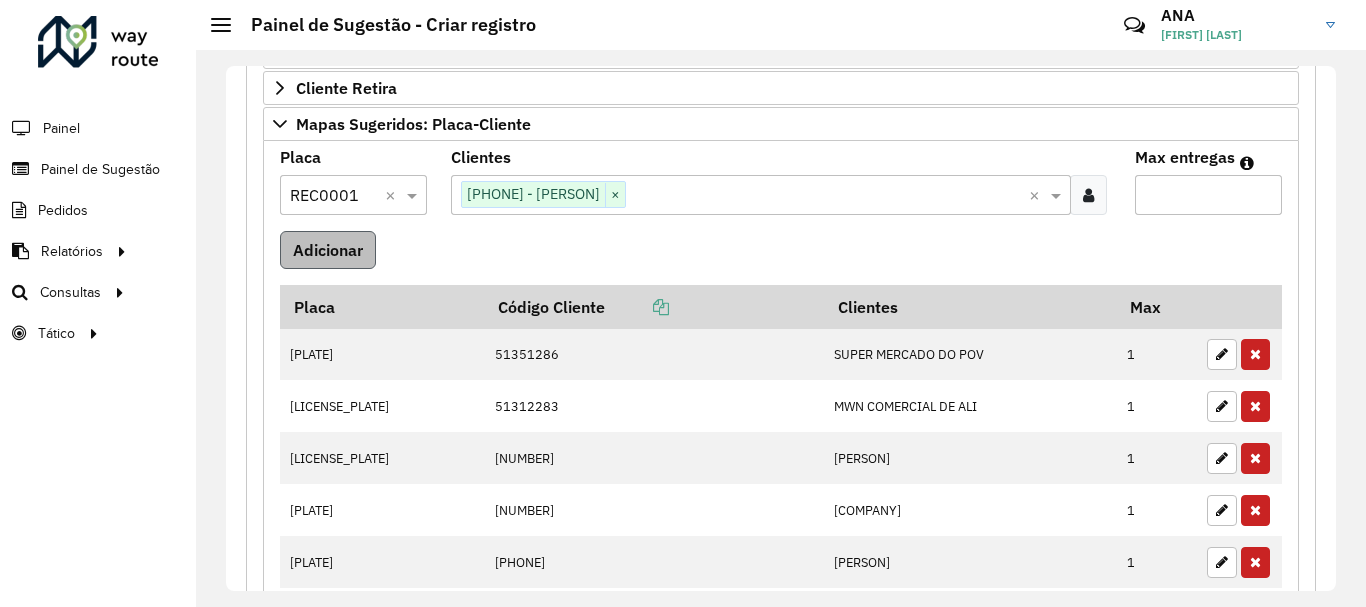 type on "*" 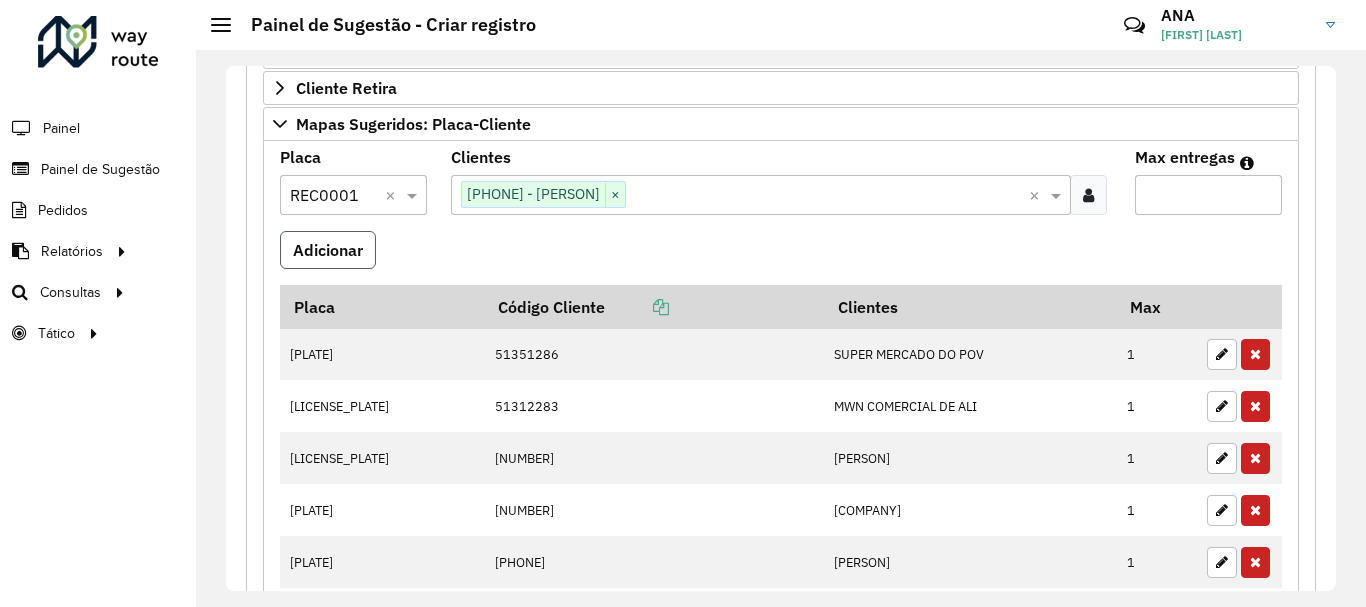 click on "Adicionar" at bounding box center (328, 250) 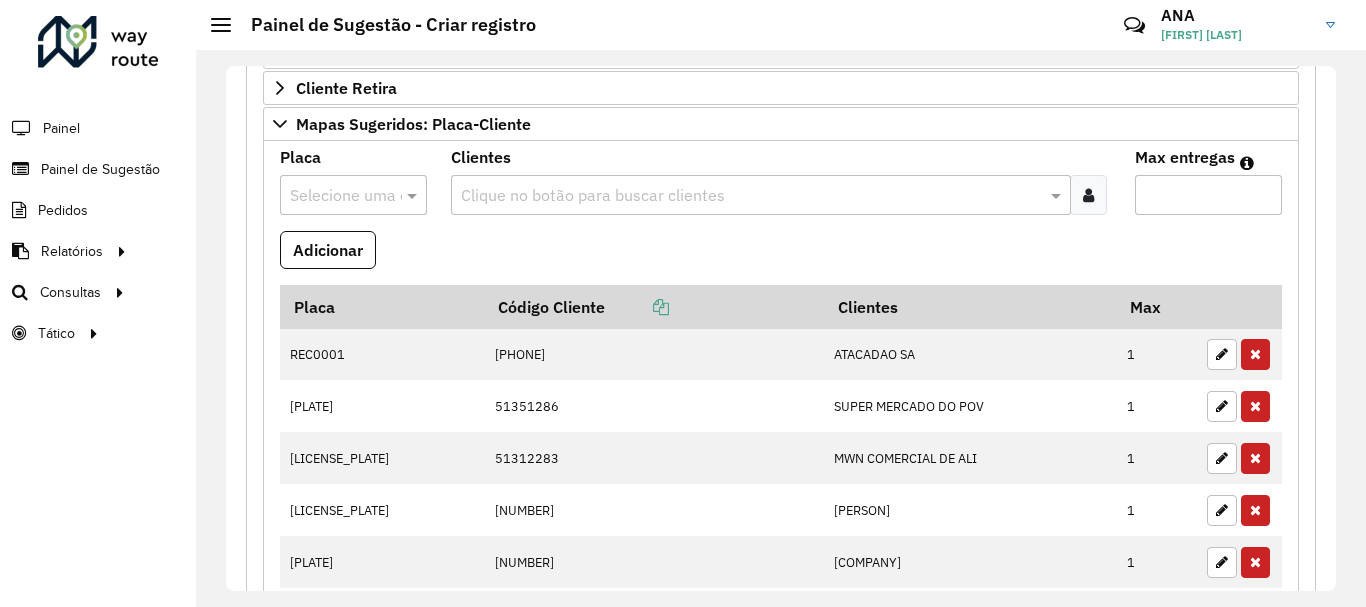 click at bounding box center (333, 196) 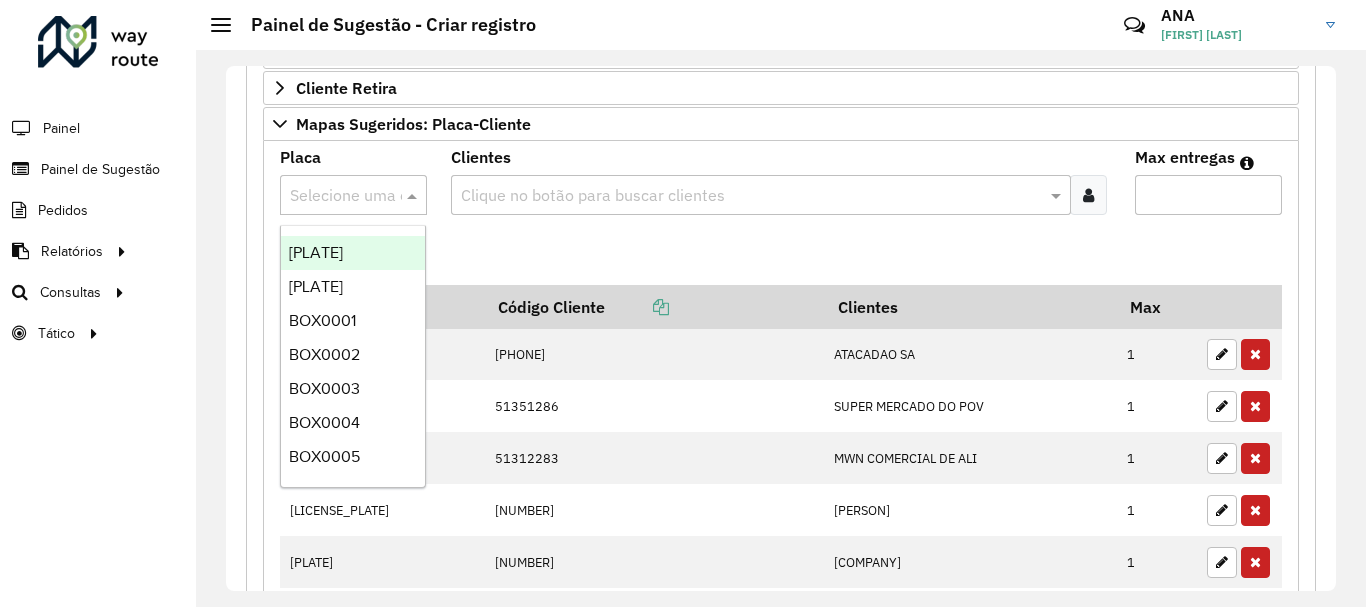 paste on "*******" 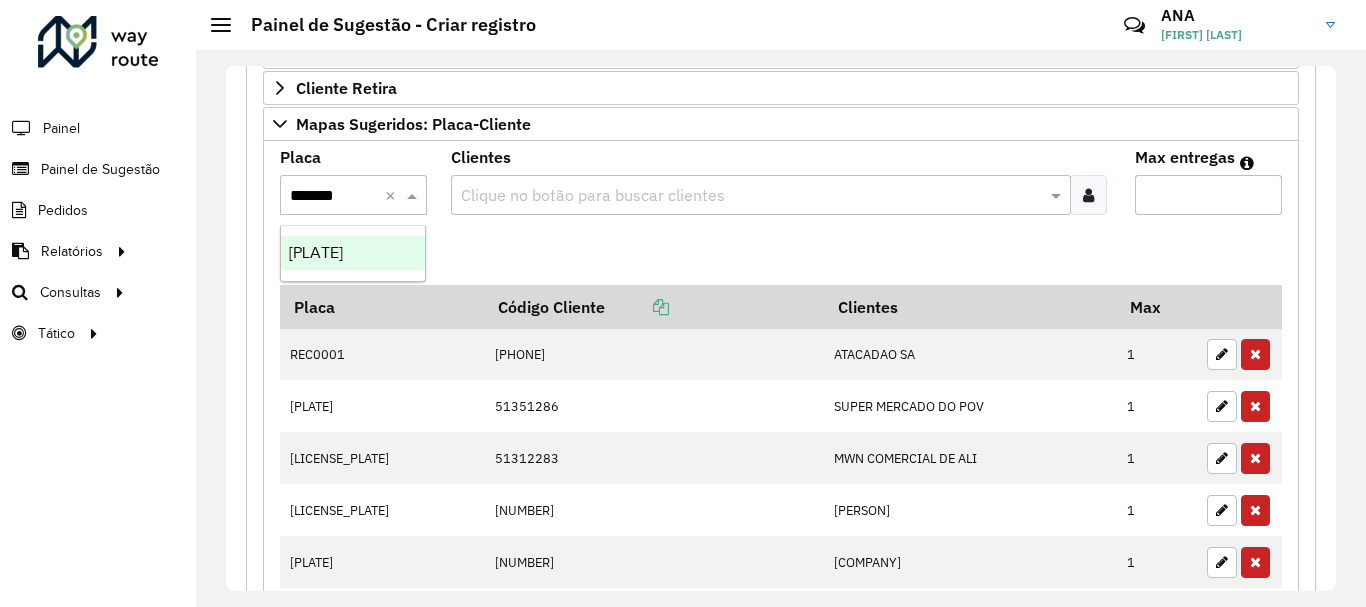 click on "[PLATE]" at bounding box center (316, 252) 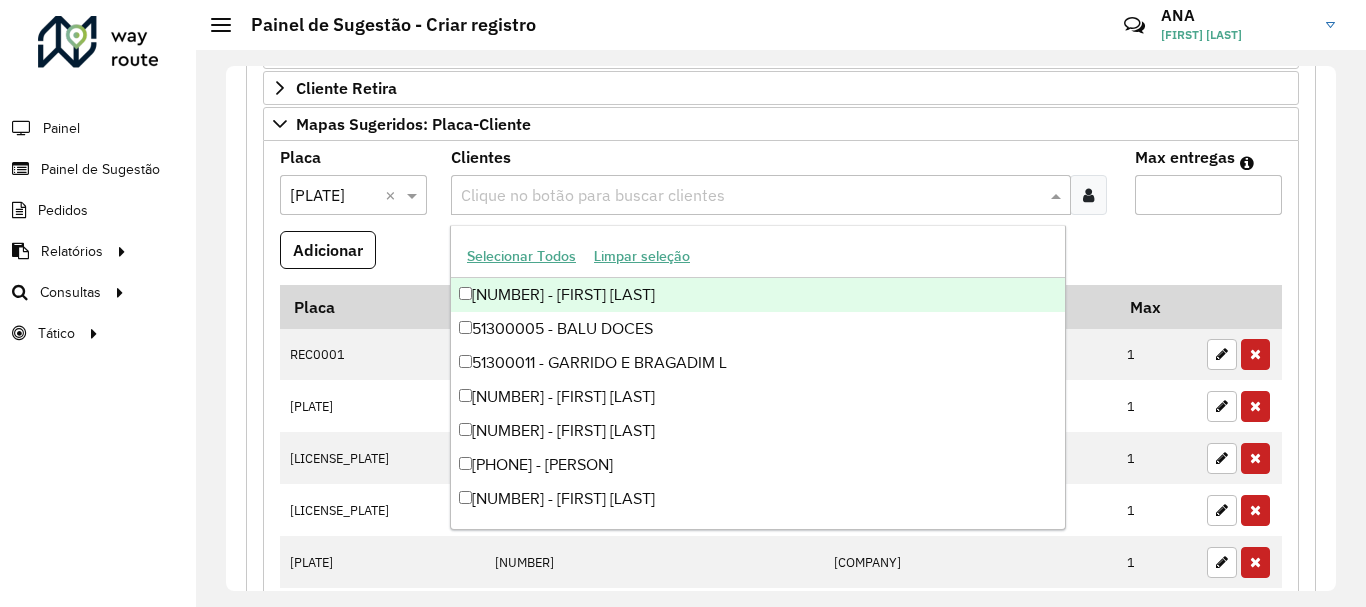click on "Clique no botão para buscar clientes" at bounding box center (761, 195) 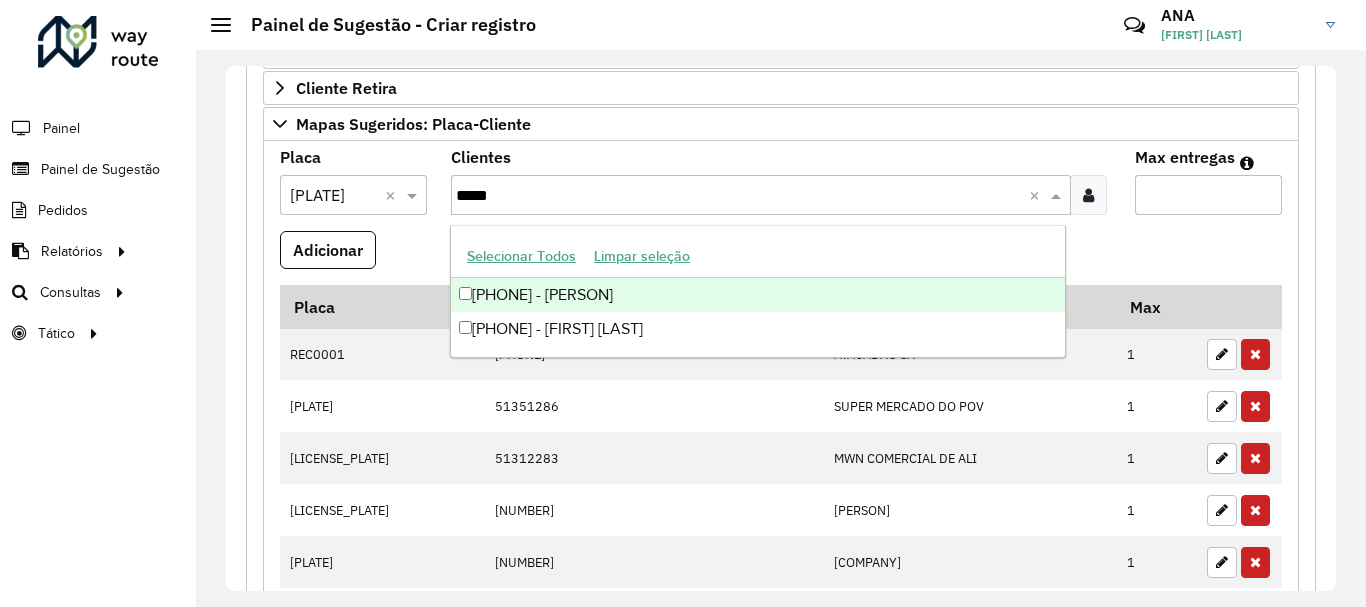 type on "*****" 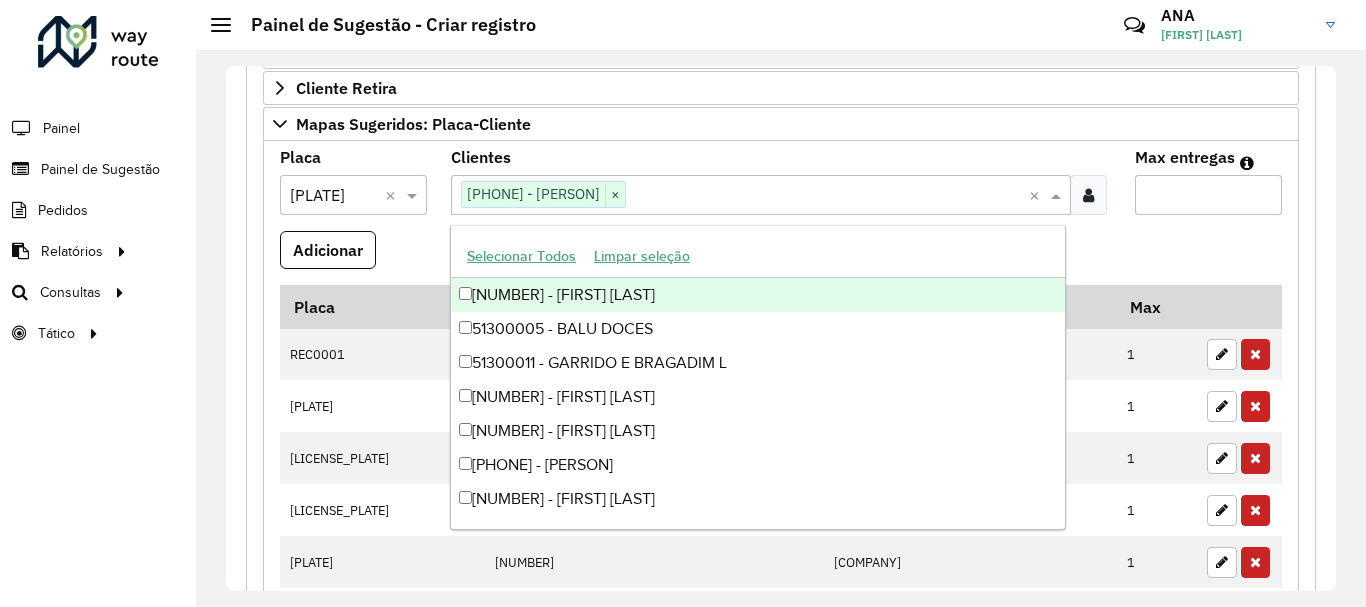 click at bounding box center [827, 196] 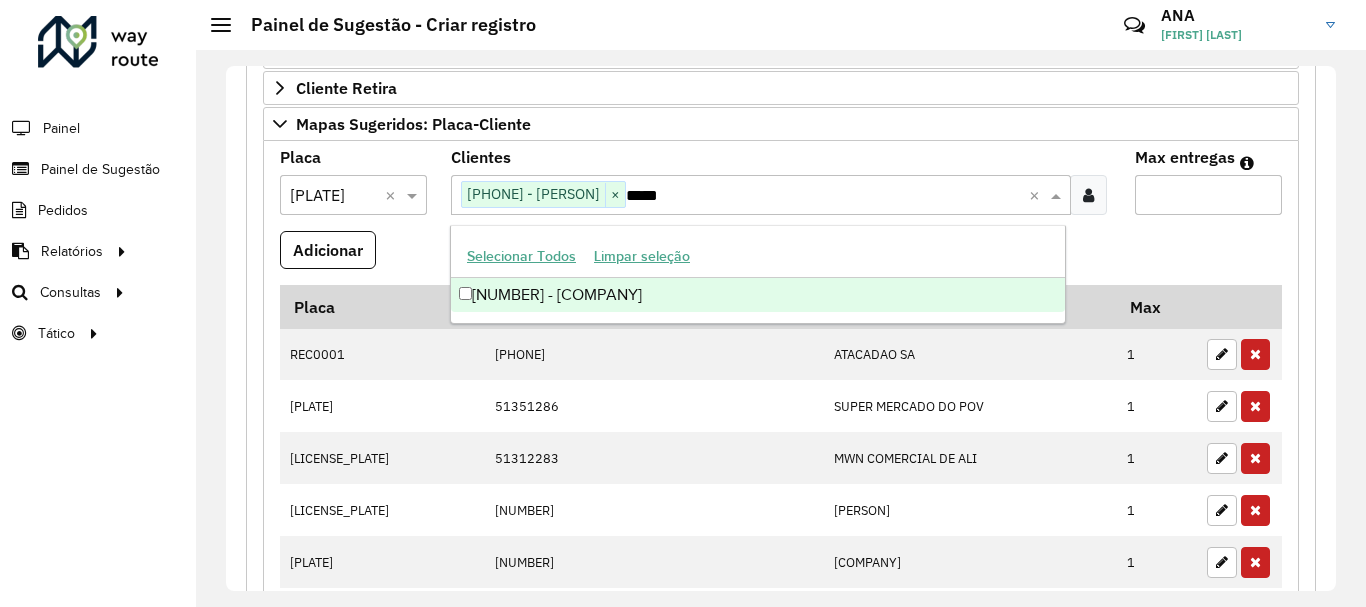 click on "[NUMBER] - [COMPANY]" at bounding box center (758, 295) 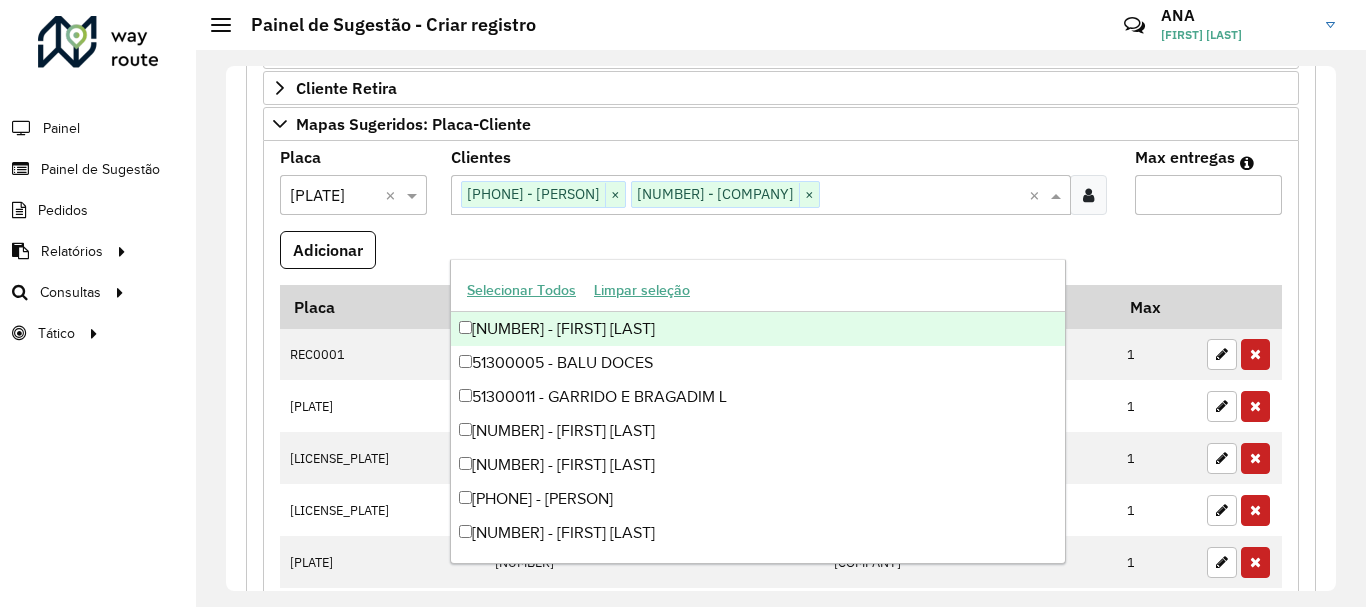 click on "Max entregas" at bounding box center (1208, 195) 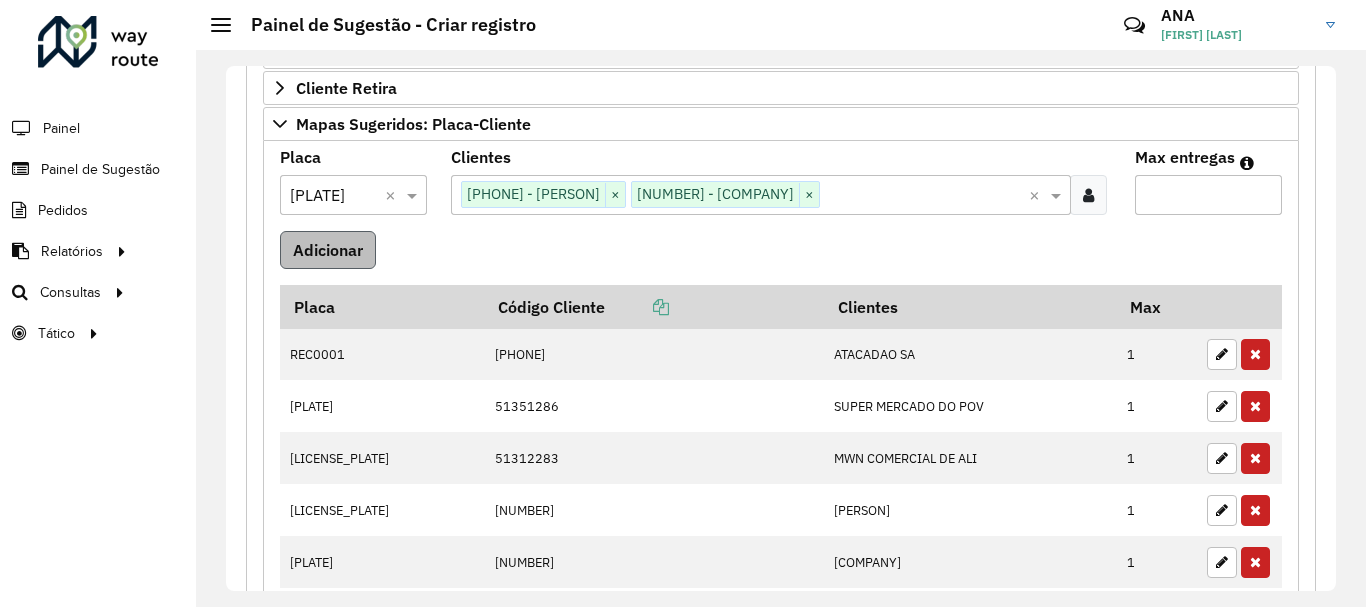 type on "*" 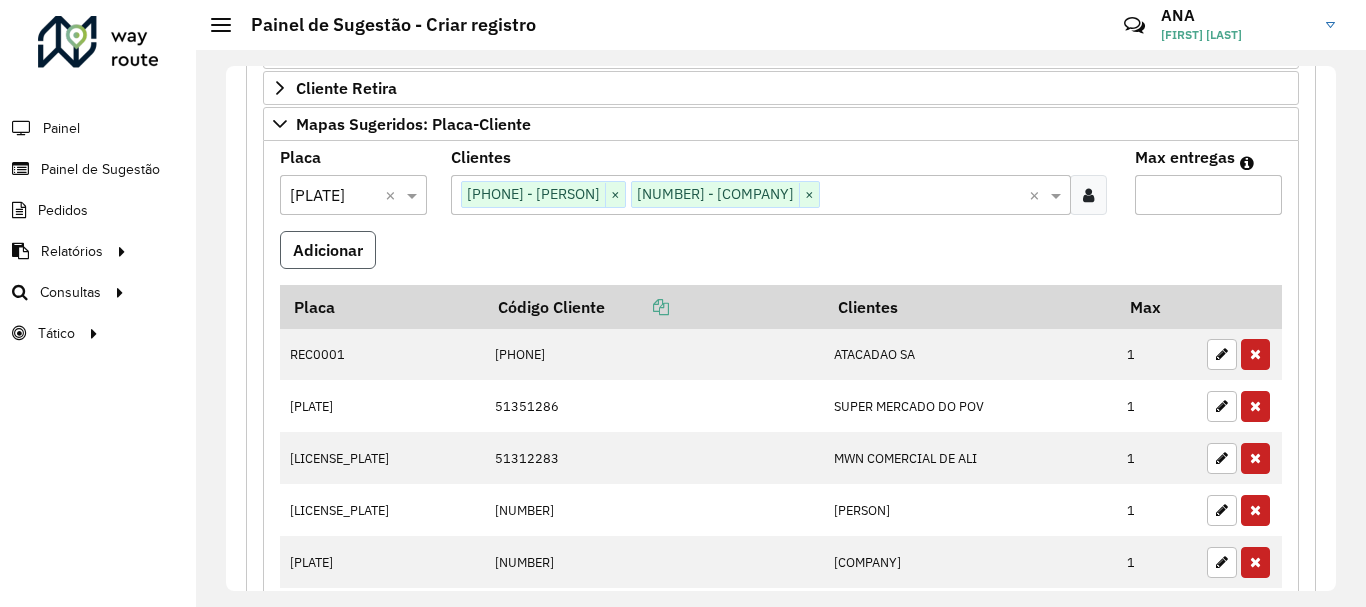 click on "Adicionar" at bounding box center [328, 250] 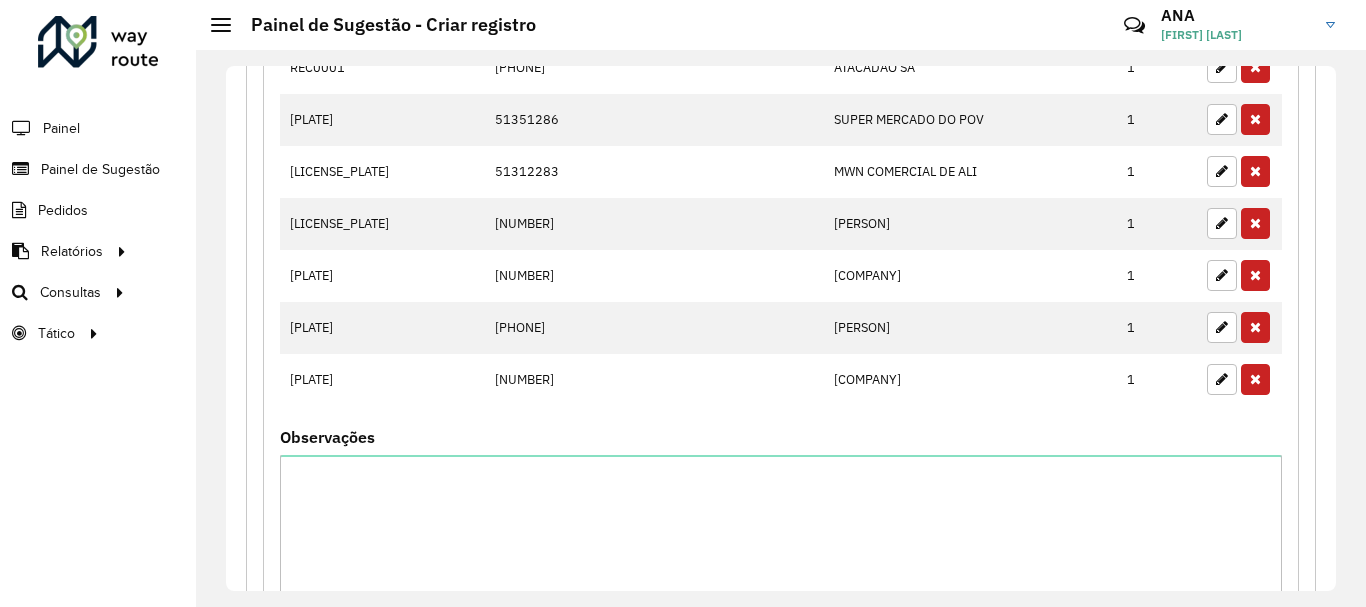 scroll, scrollTop: 1246, scrollLeft: 0, axis: vertical 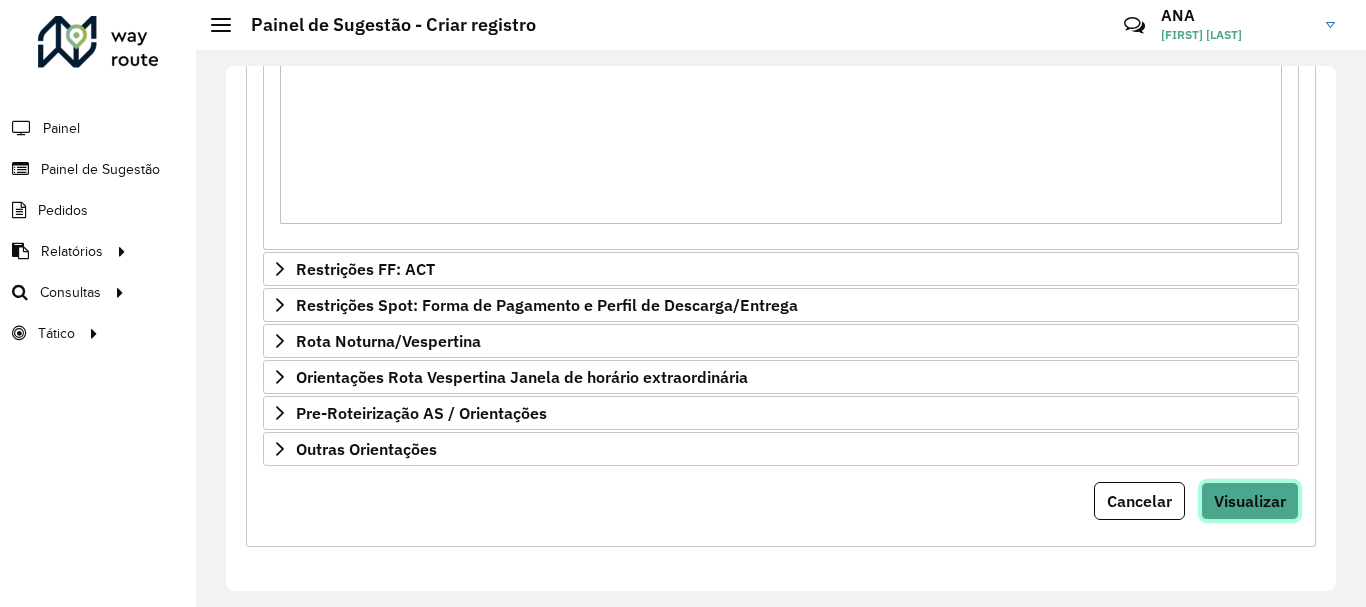 click on "Visualizar" at bounding box center (1250, 501) 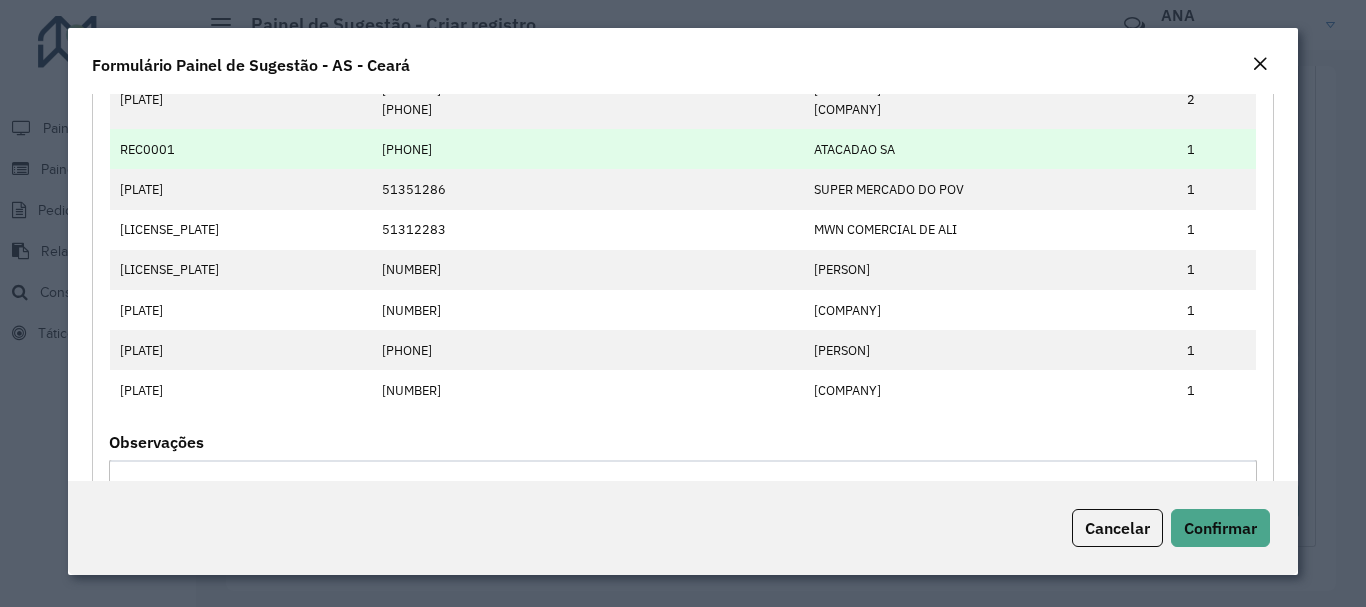 scroll, scrollTop: 0, scrollLeft: 0, axis: both 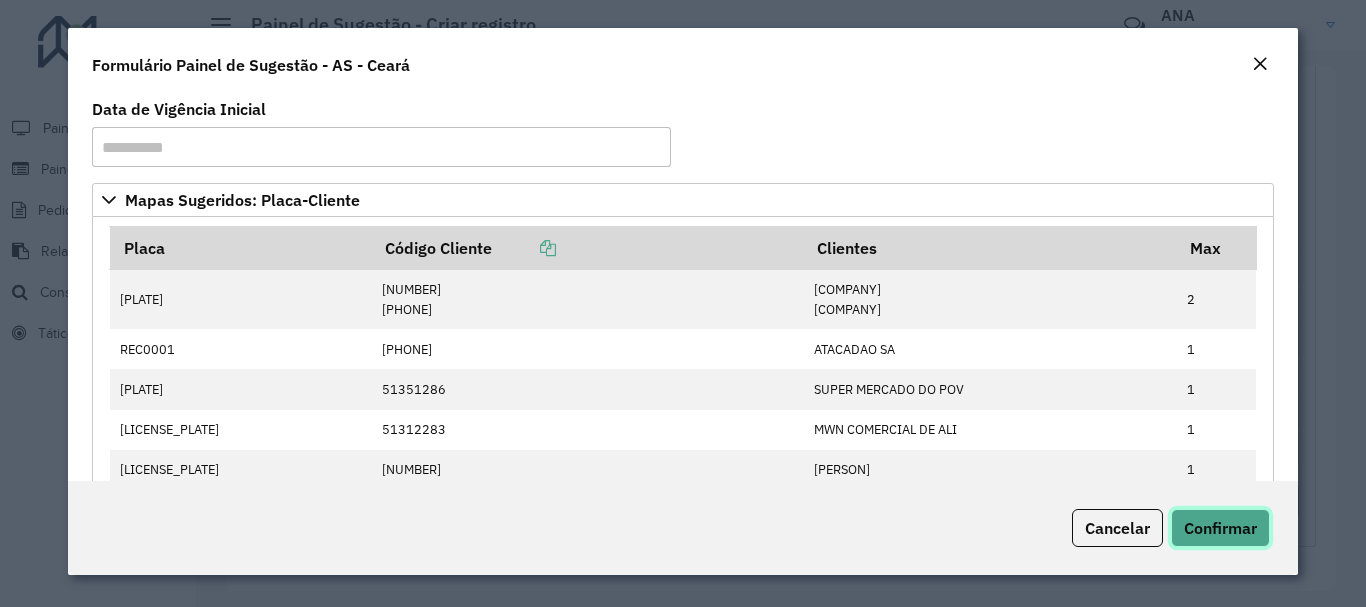 click on "Confirmar" 